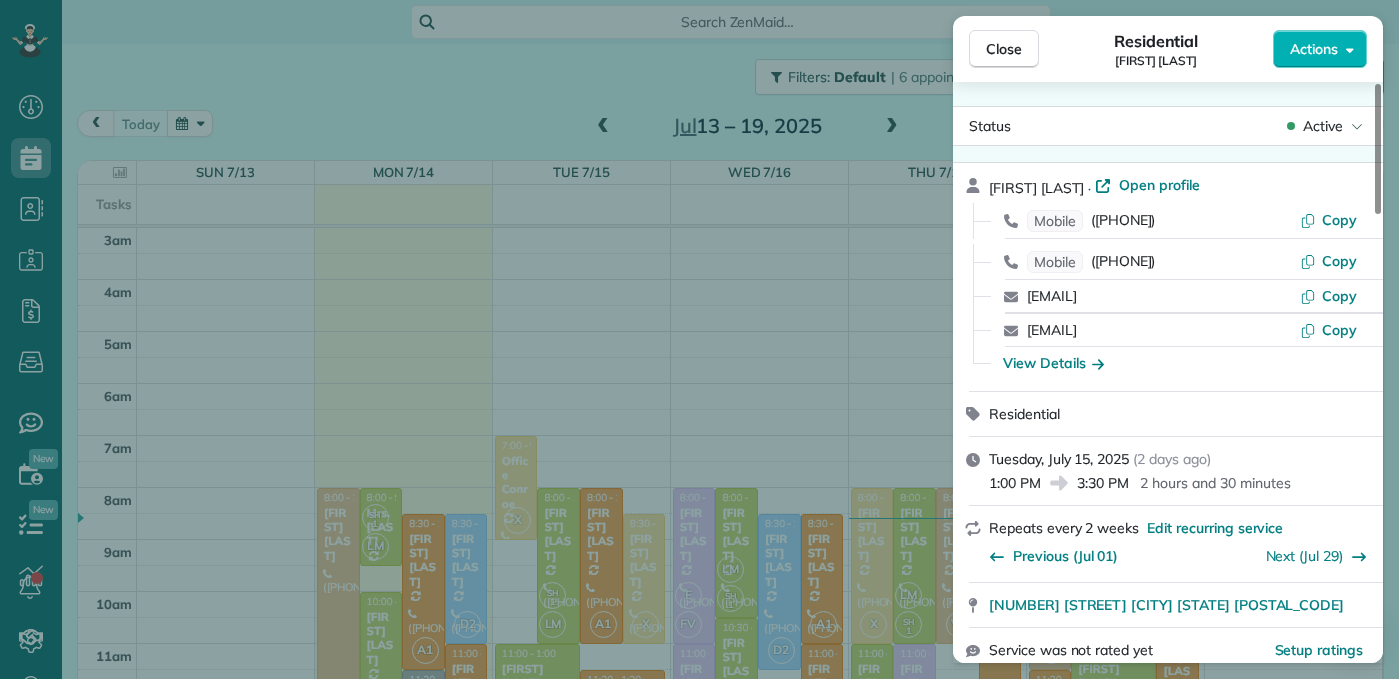 scroll, scrollTop: 0, scrollLeft: 0, axis: both 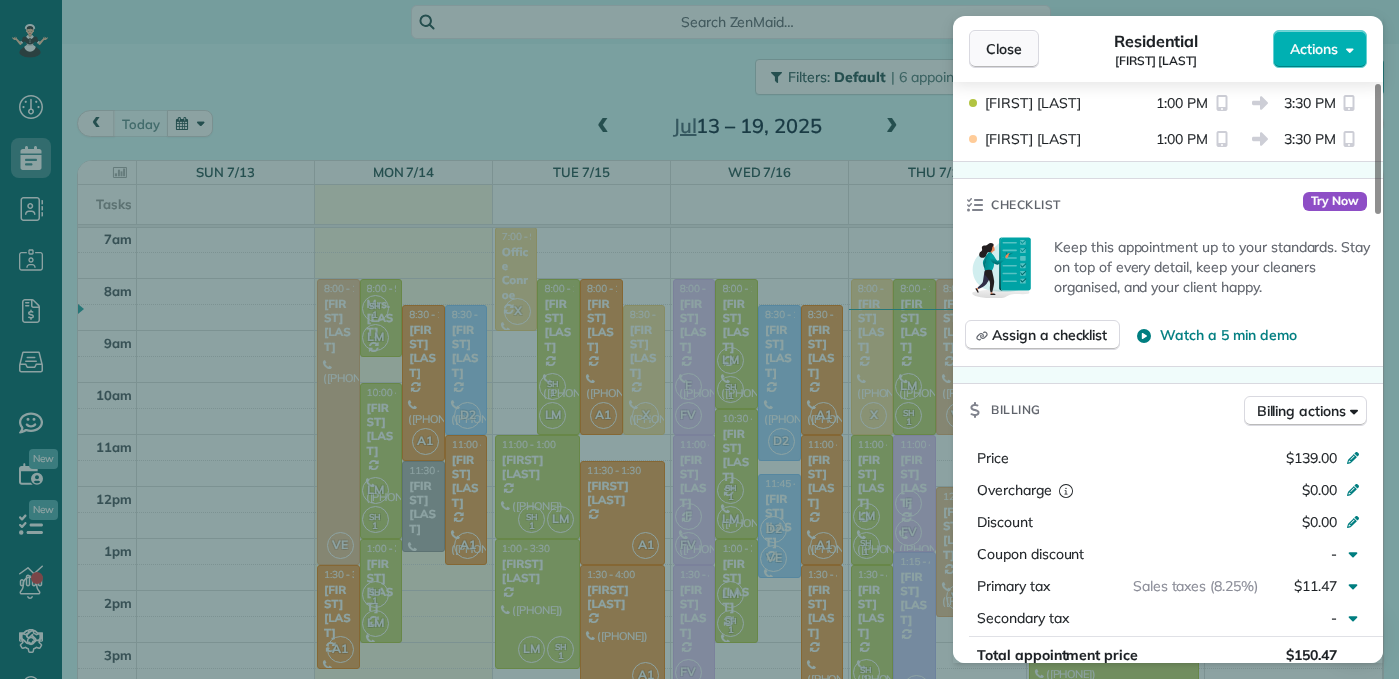 click on "Close" at bounding box center (1004, 49) 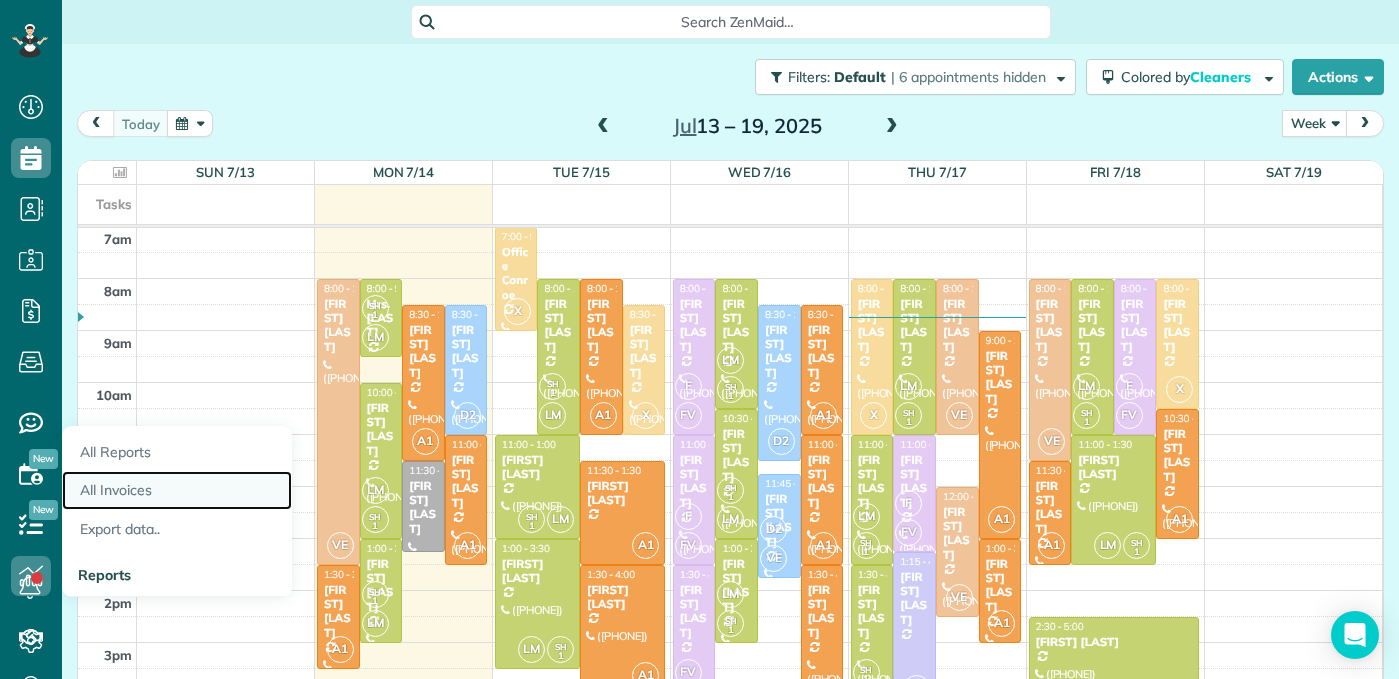 click on "All Invoices" at bounding box center [177, 490] 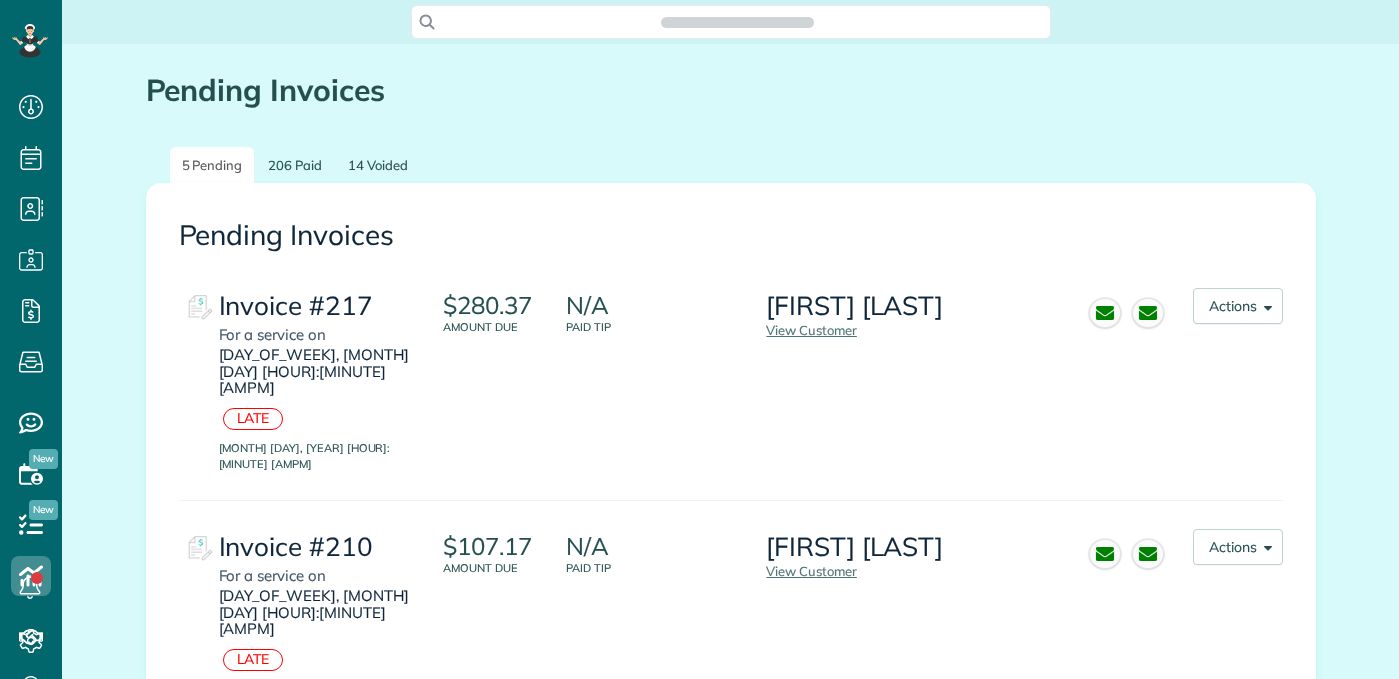 scroll, scrollTop: 0, scrollLeft: 0, axis: both 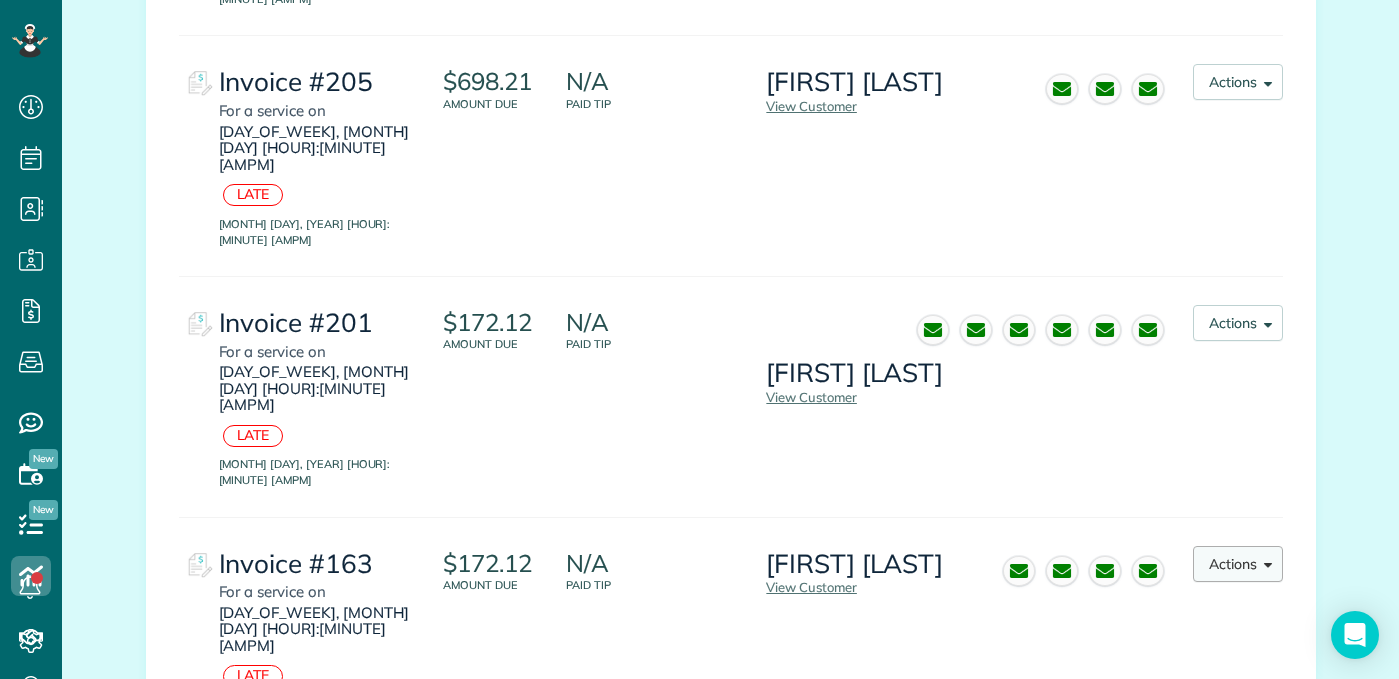 click on "Actions" at bounding box center (1238, 564) 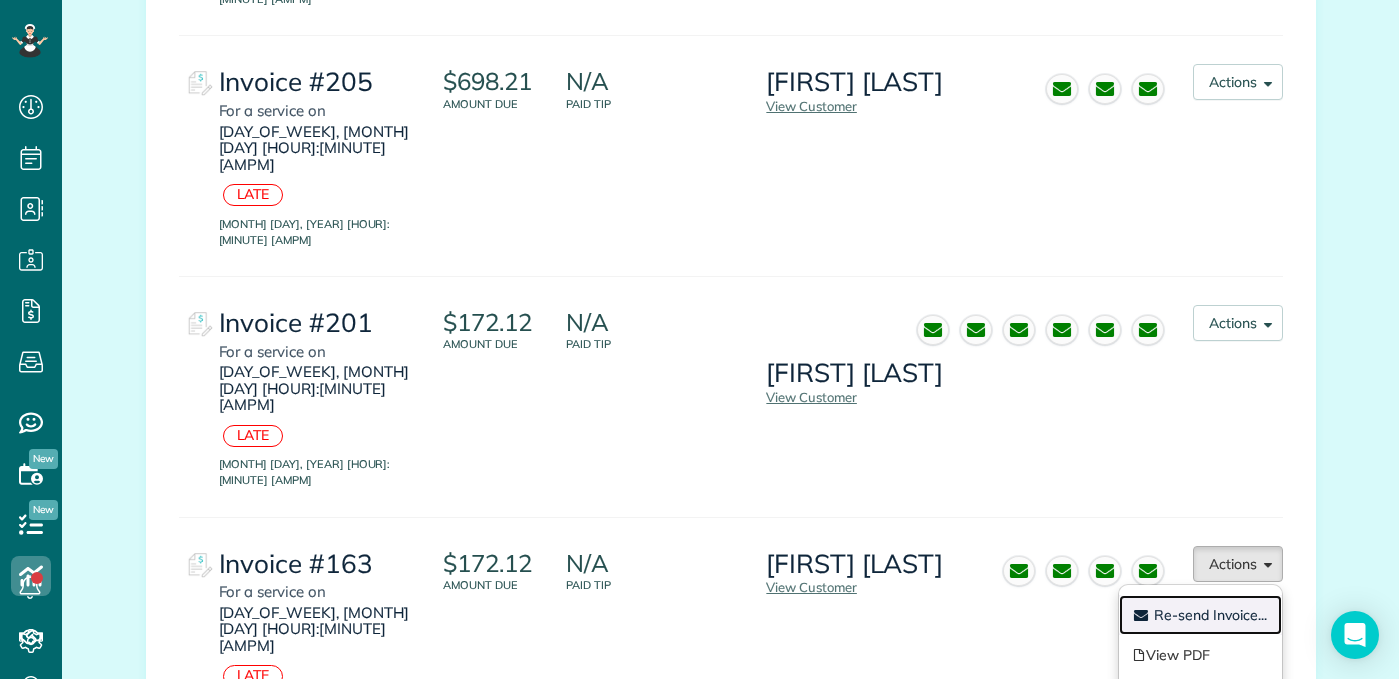 click on "Re-send Invoice..." at bounding box center (1210, 615) 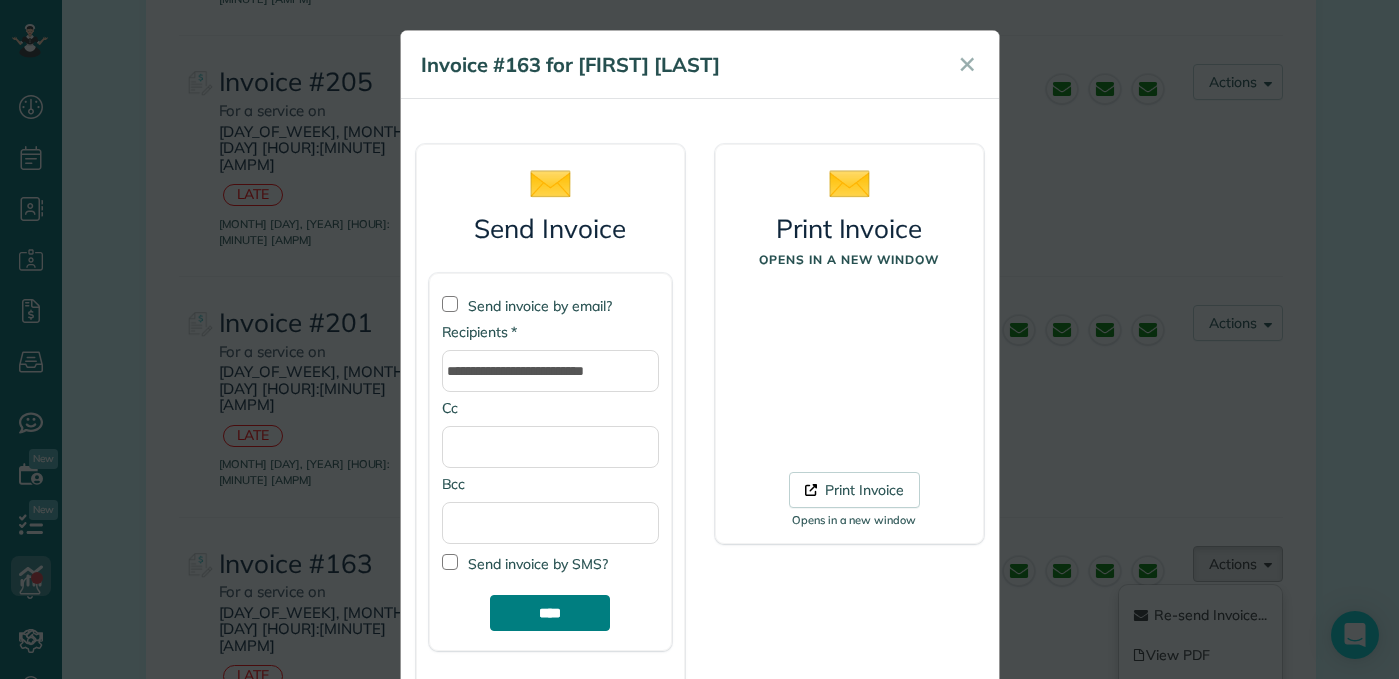 click on "****" at bounding box center [550, 613] 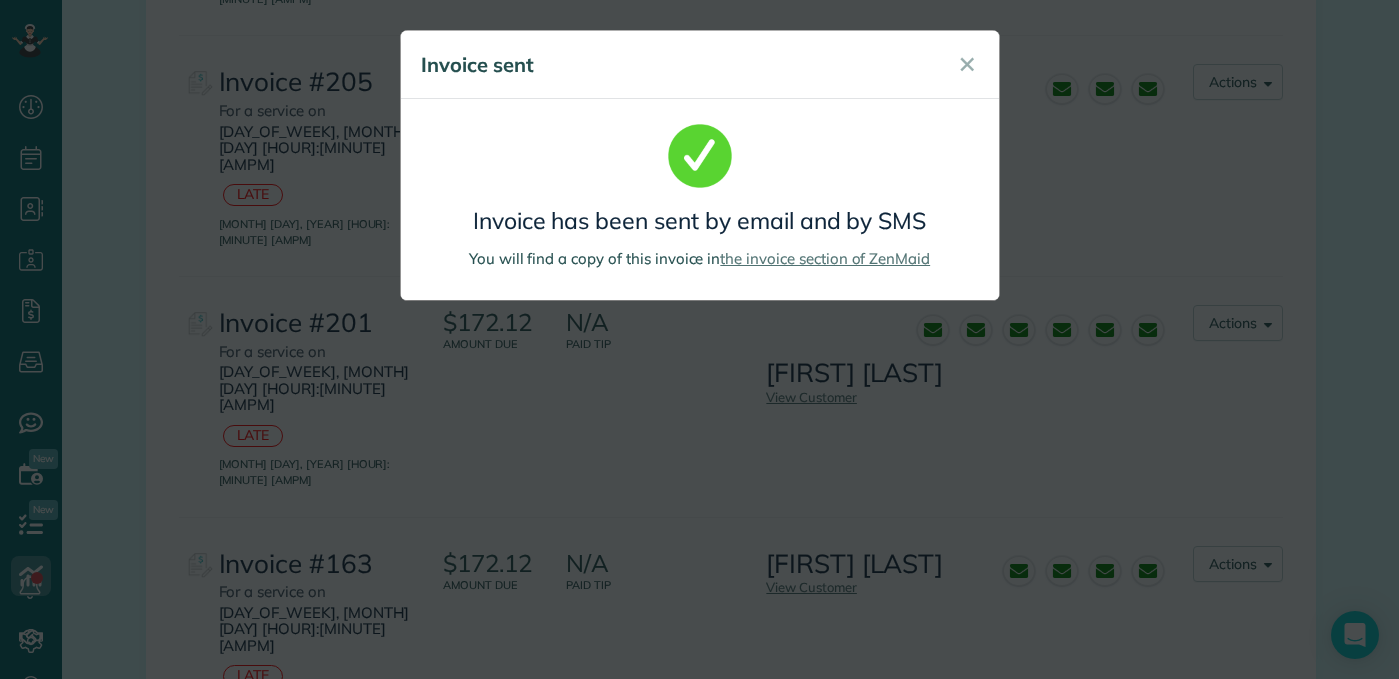 click on "Invoice sent
✕
Invoice has been sent by email and by SMS
You will find a copy of this invoice in  the invoice section of ZenMaid" at bounding box center [699, 339] 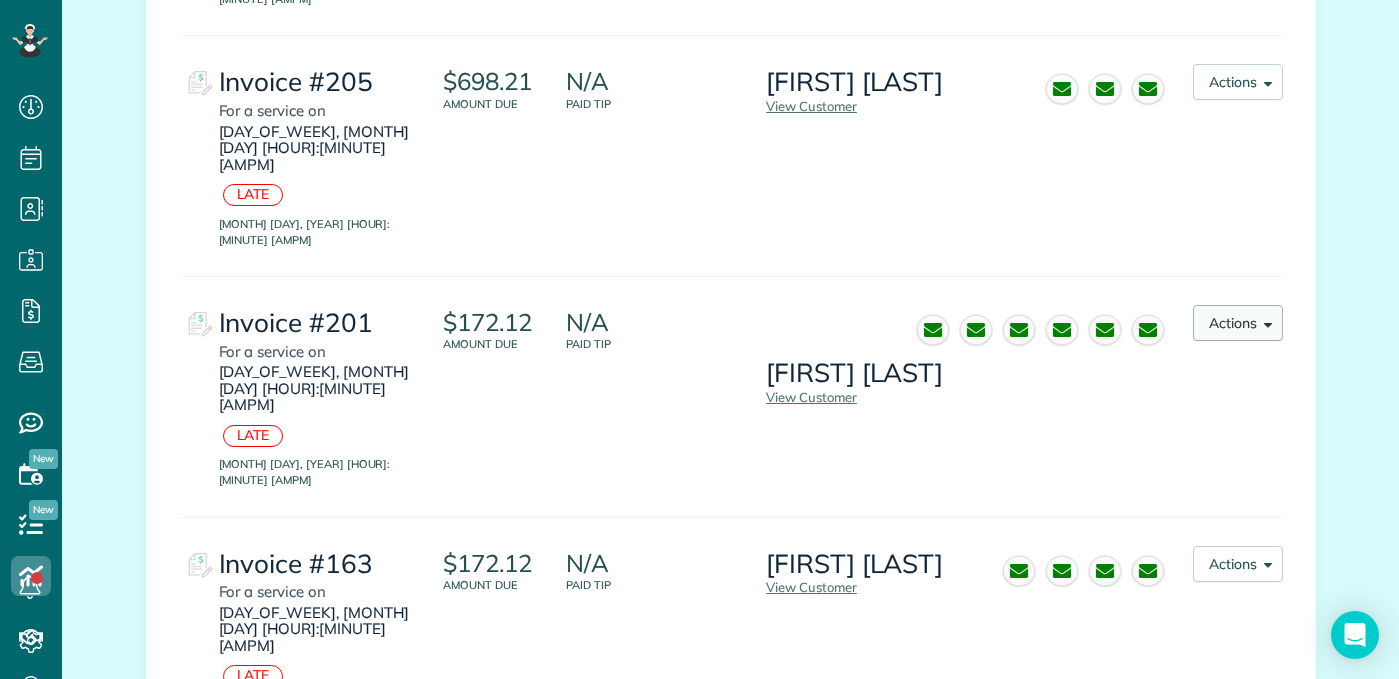 click on "Actions" at bounding box center (1238, 323) 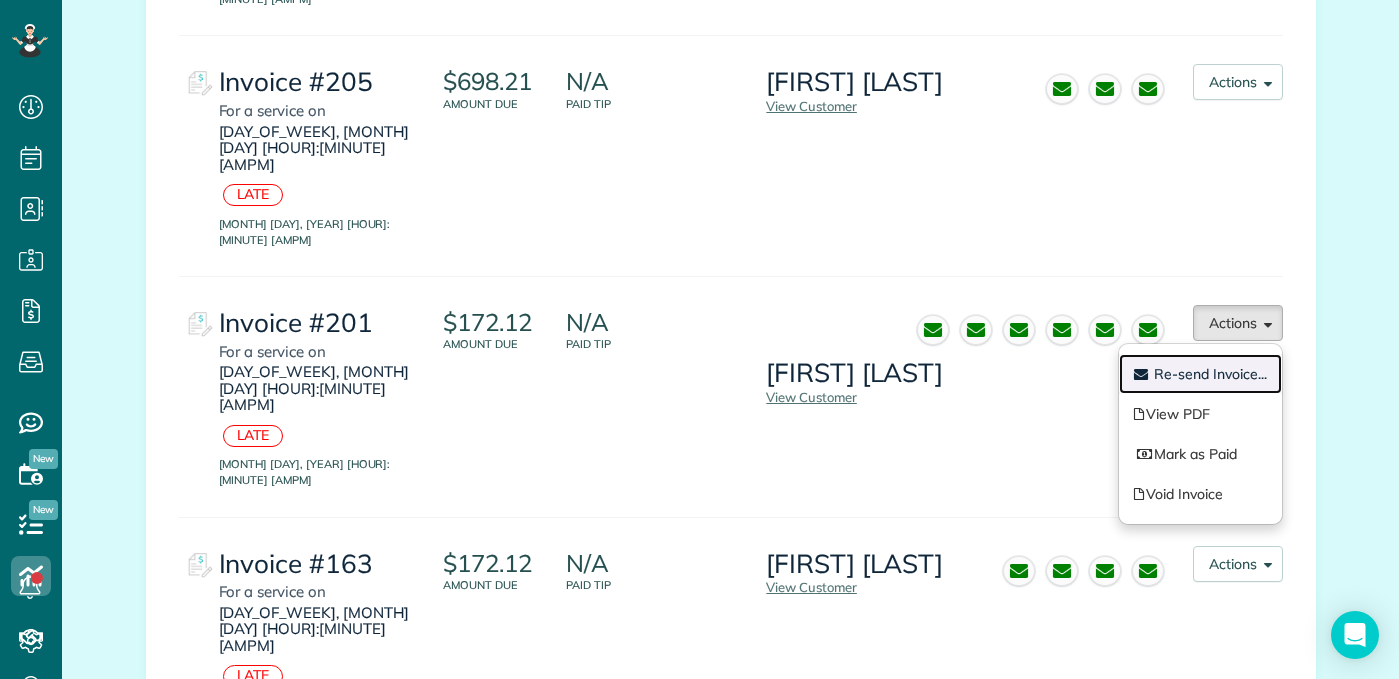 click on "Re-send Invoice..." at bounding box center (1210, 374) 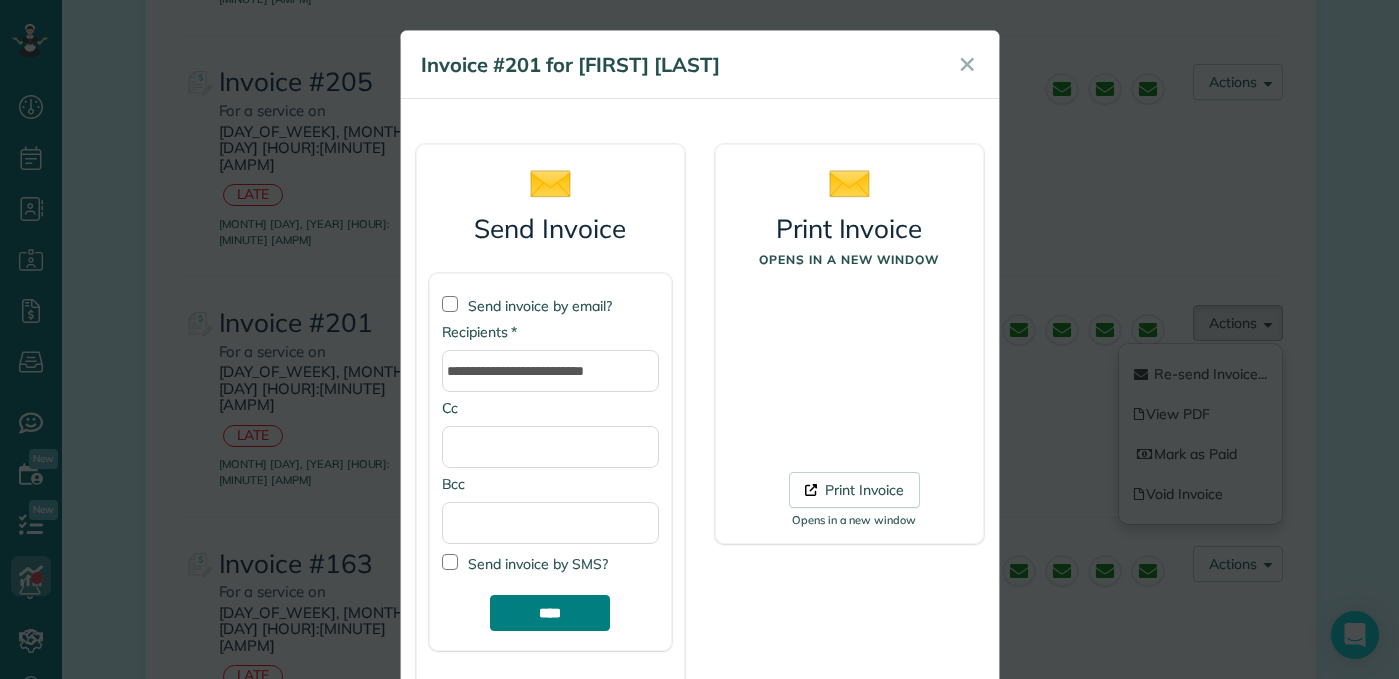 click on "****" at bounding box center [550, 613] 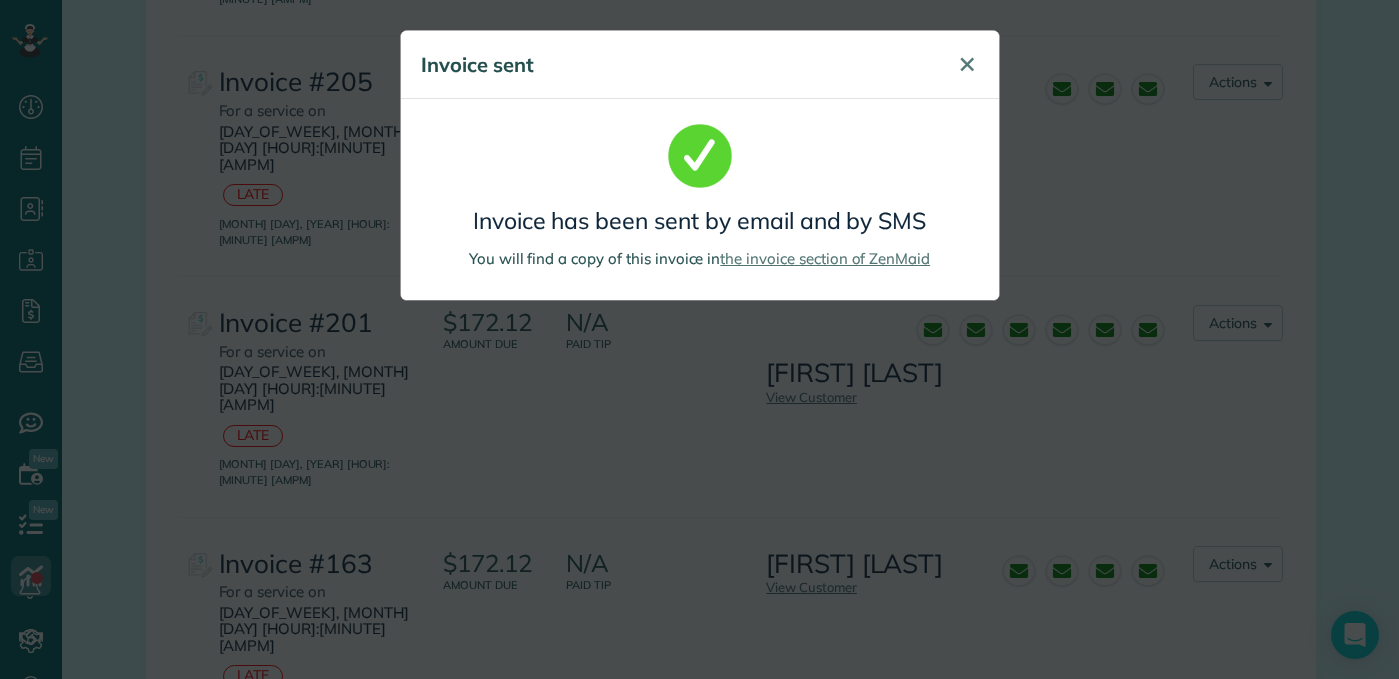 click on "✕" at bounding box center [967, 64] 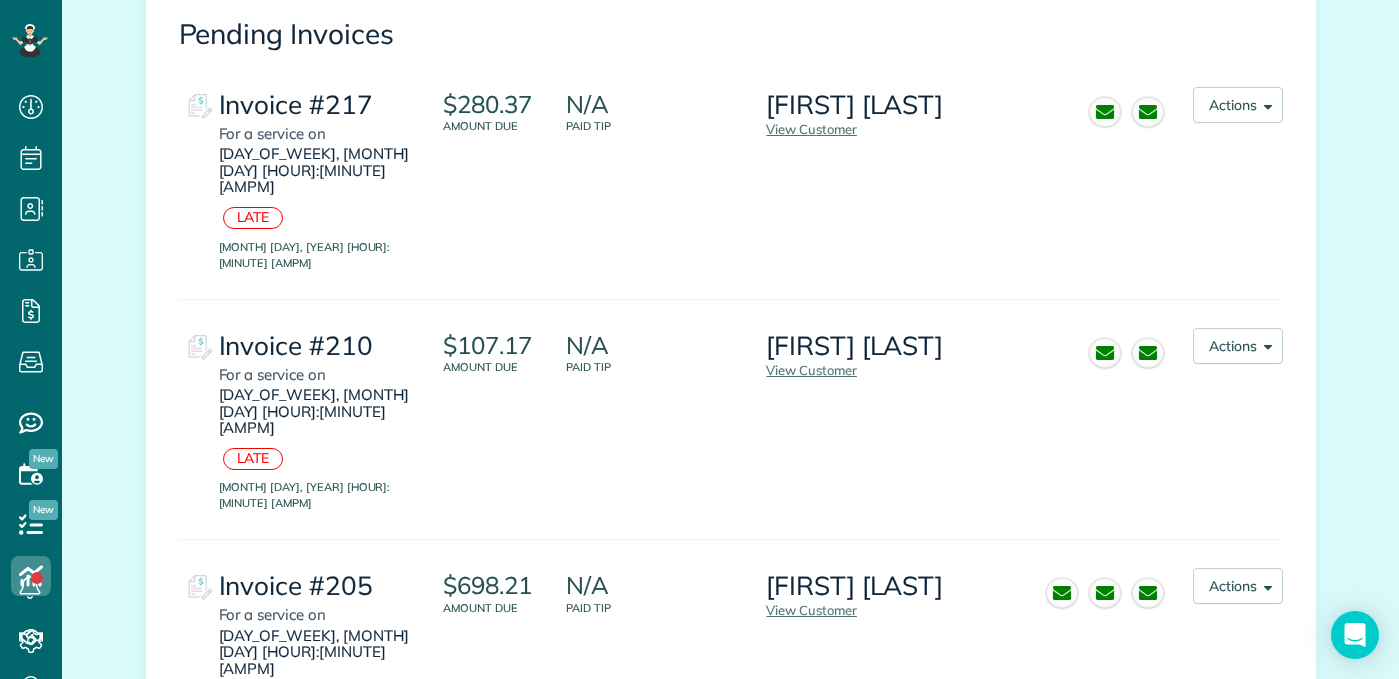 scroll, scrollTop: 198, scrollLeft: 0, axis: vertical 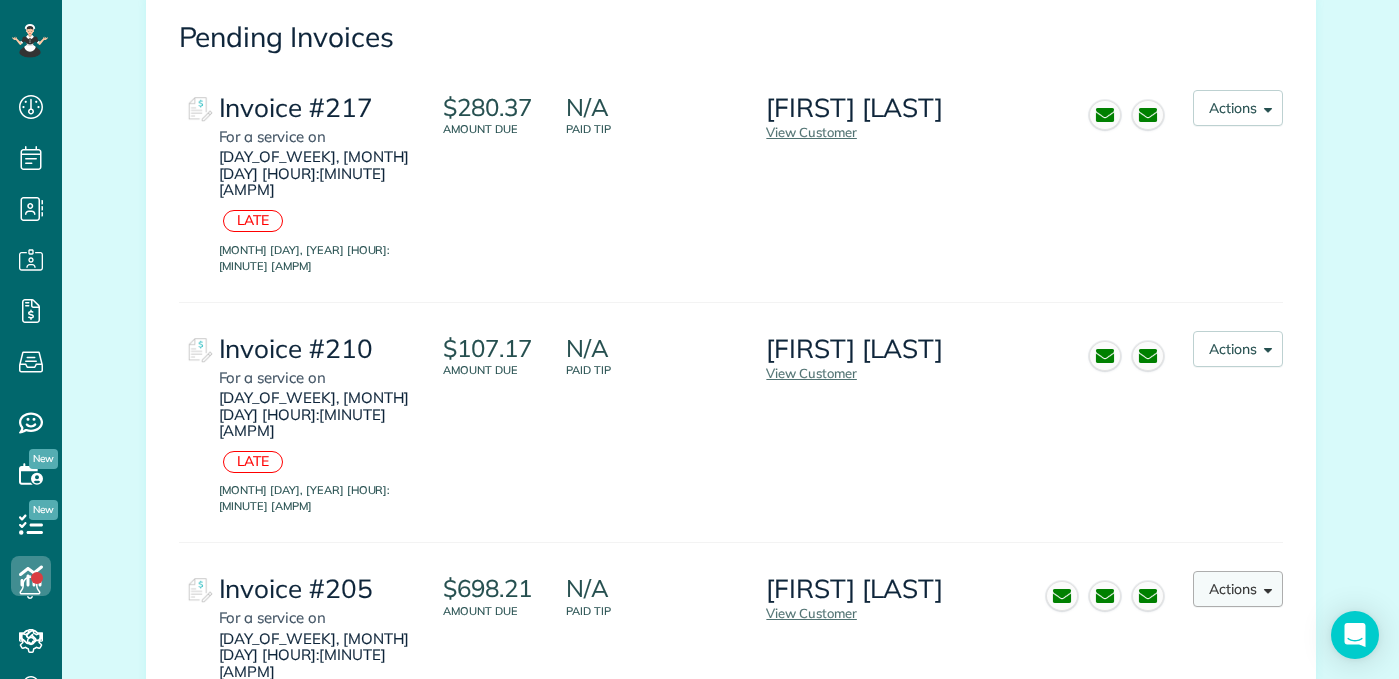 click on "Actions" at bounding box center [1238, 589] 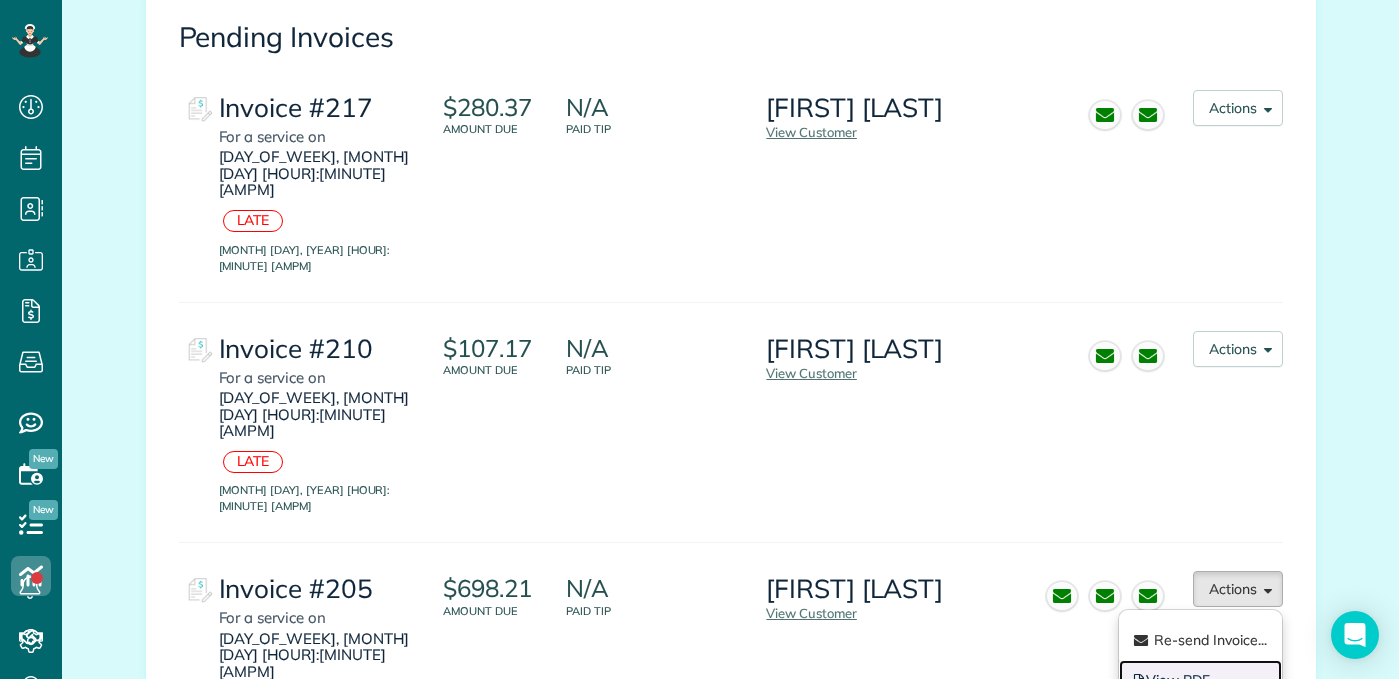 click on "View PDF" at bounding box center [1200, 680] 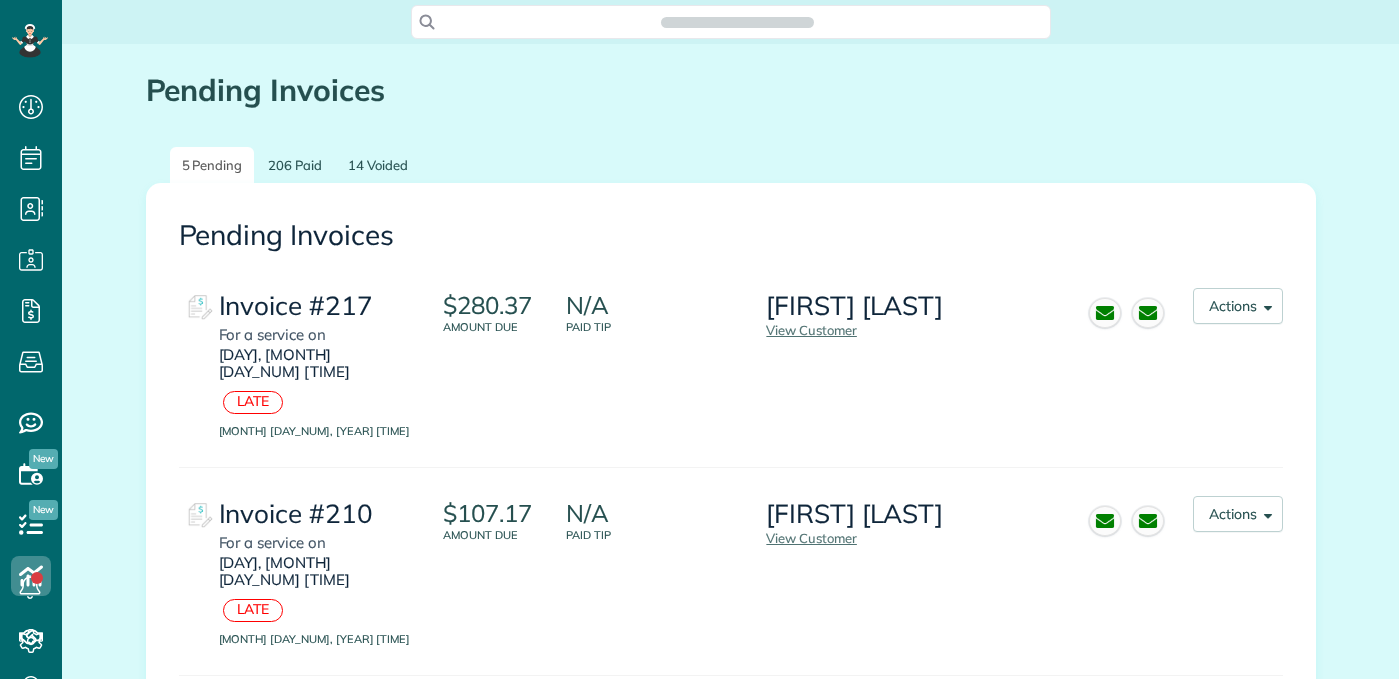 scroll, scrollTop: 0, scrollLeft: 0, axis: both 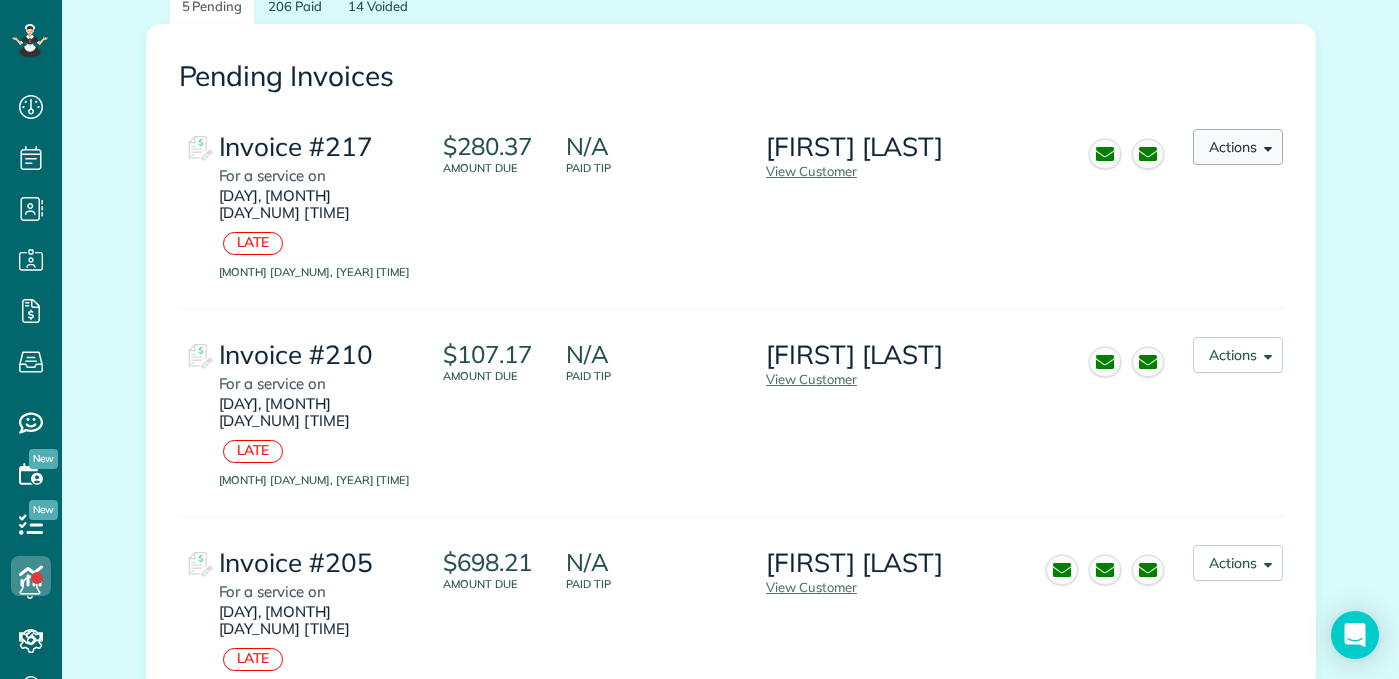 click on "Actions" at bounding box center [1238, 147] 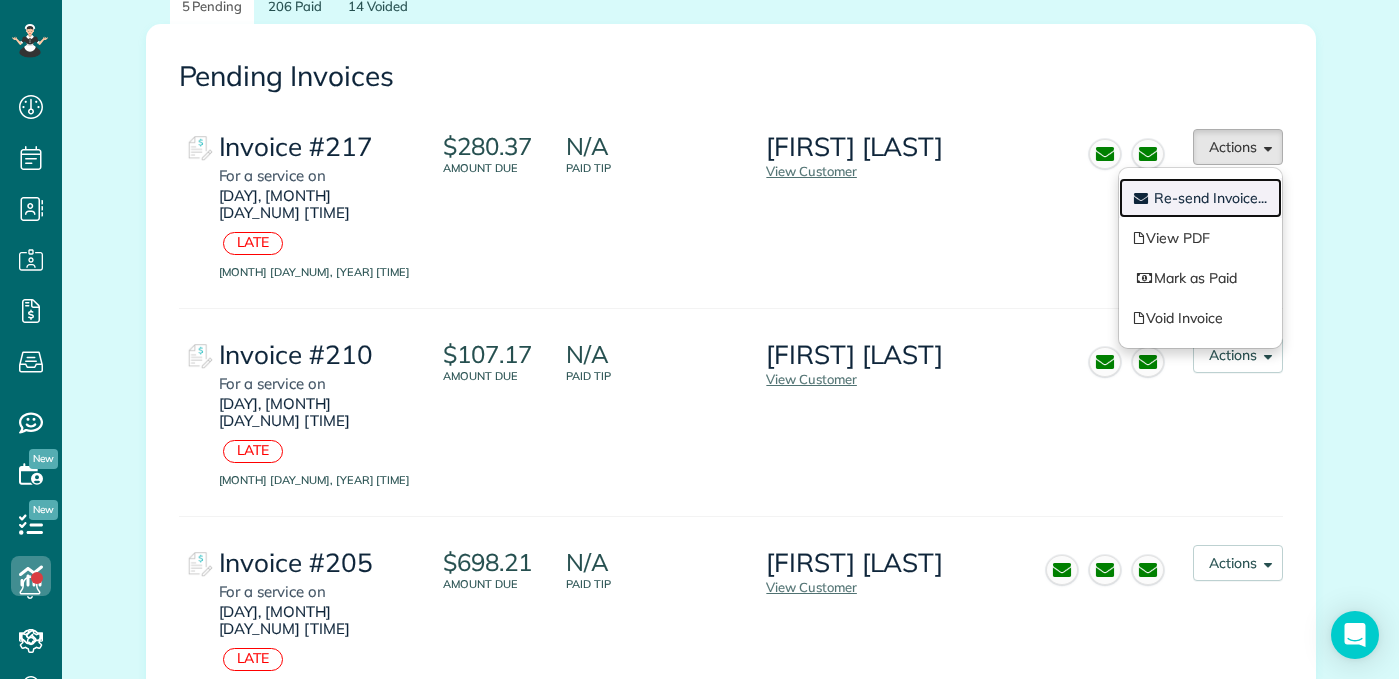 click on "Re-send Invoice..." at bounding box center (1210, 198) 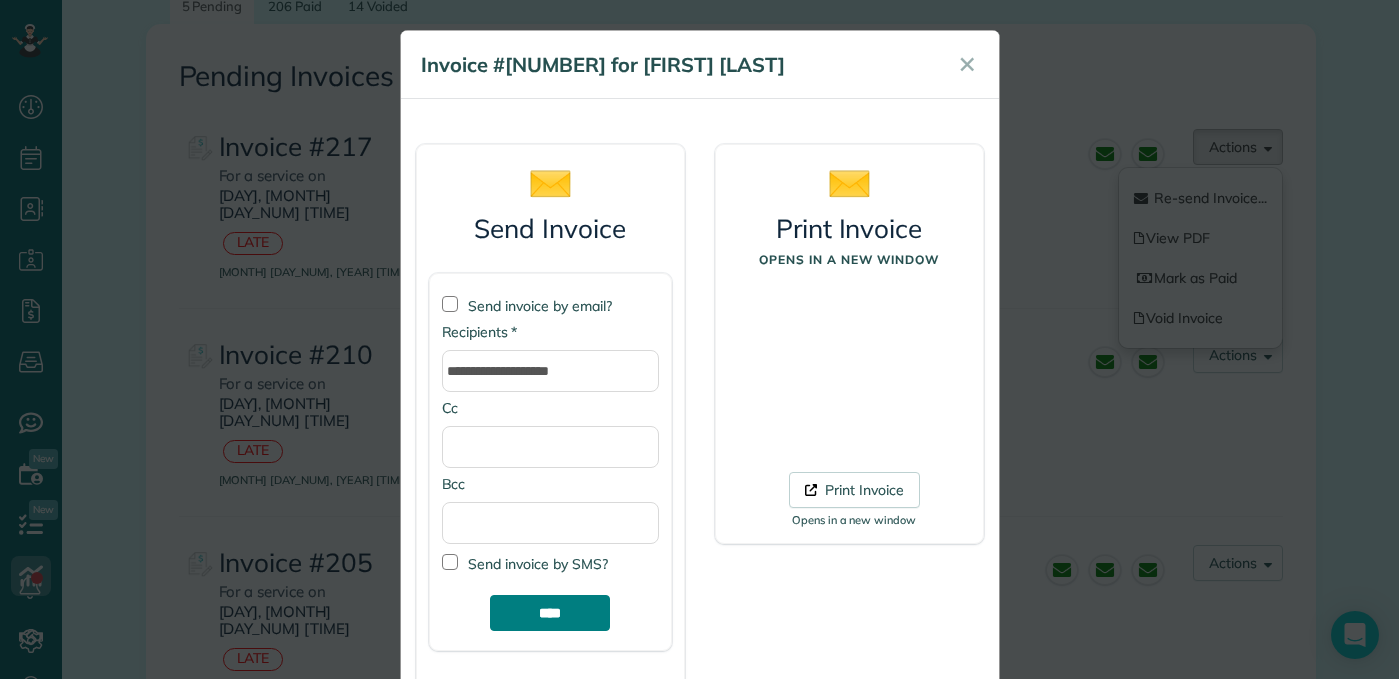 click on "****" at bounding box center [550, 613] 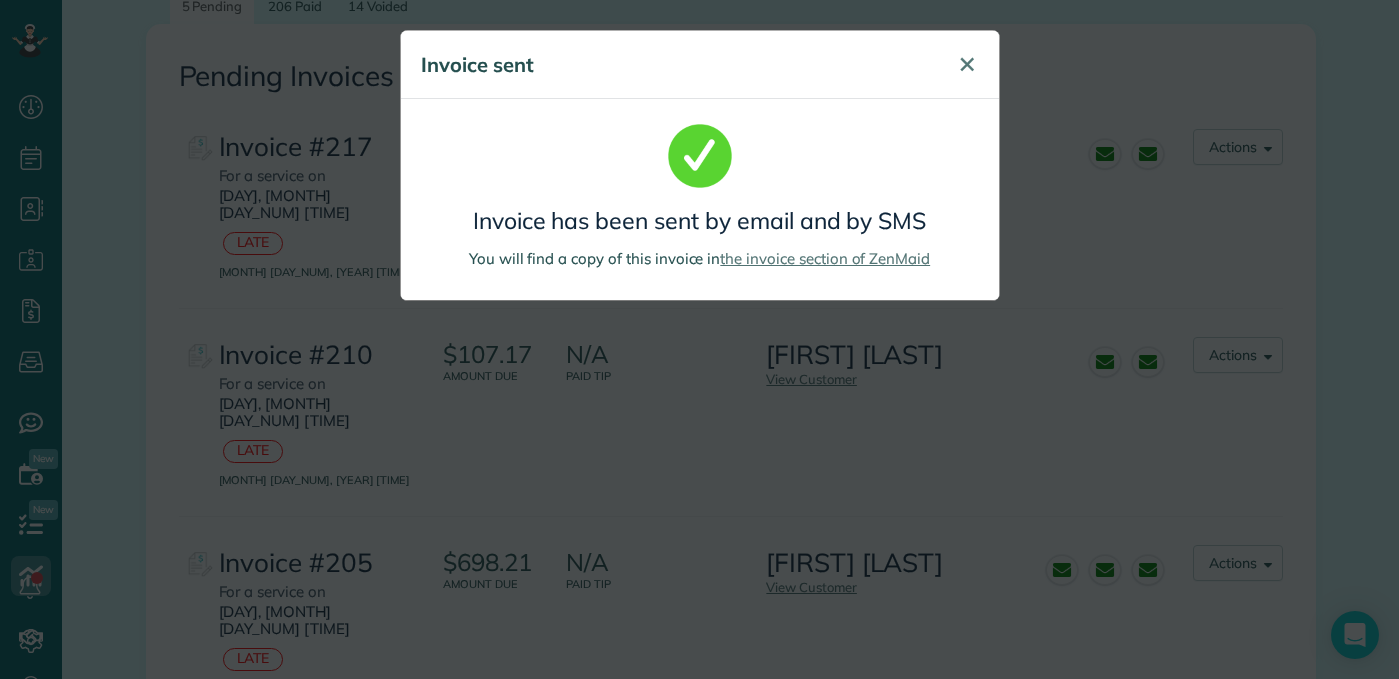 click on "✕" at bounding box center (967, 64) 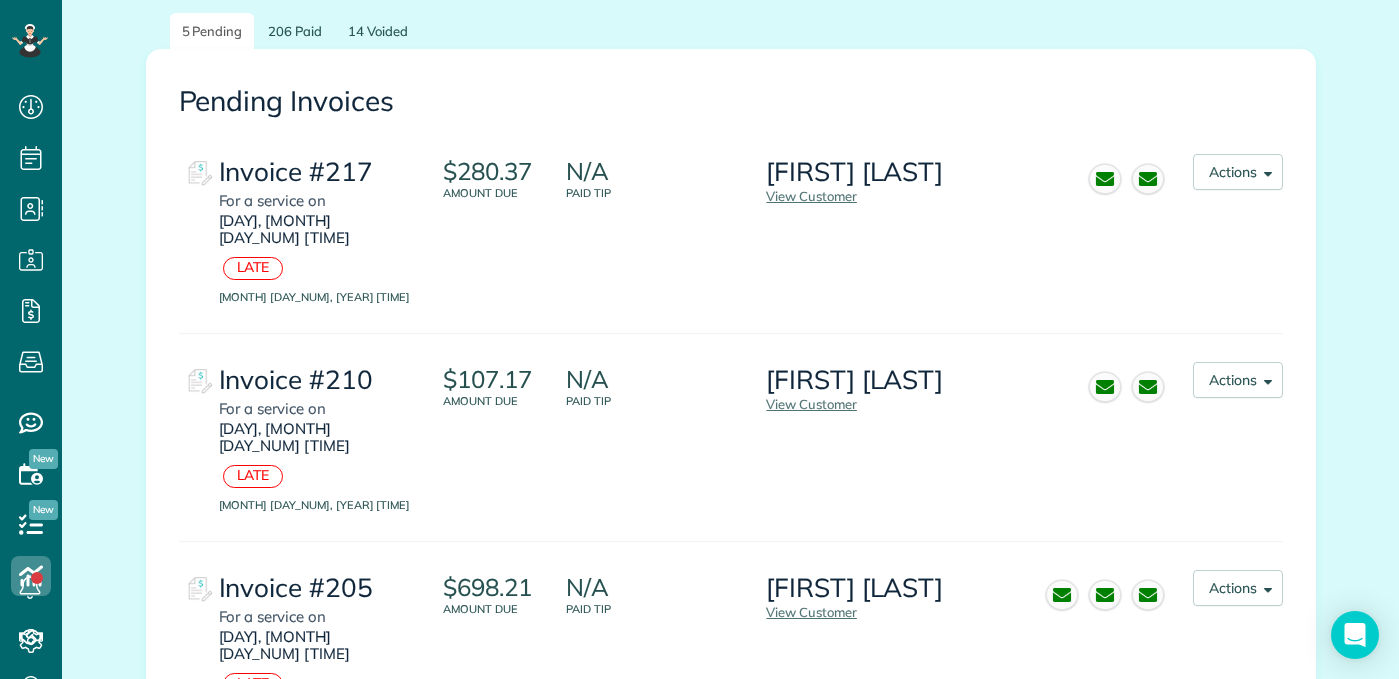 scroll, scrollTop: 0, scrollLeft: 0, axis: both 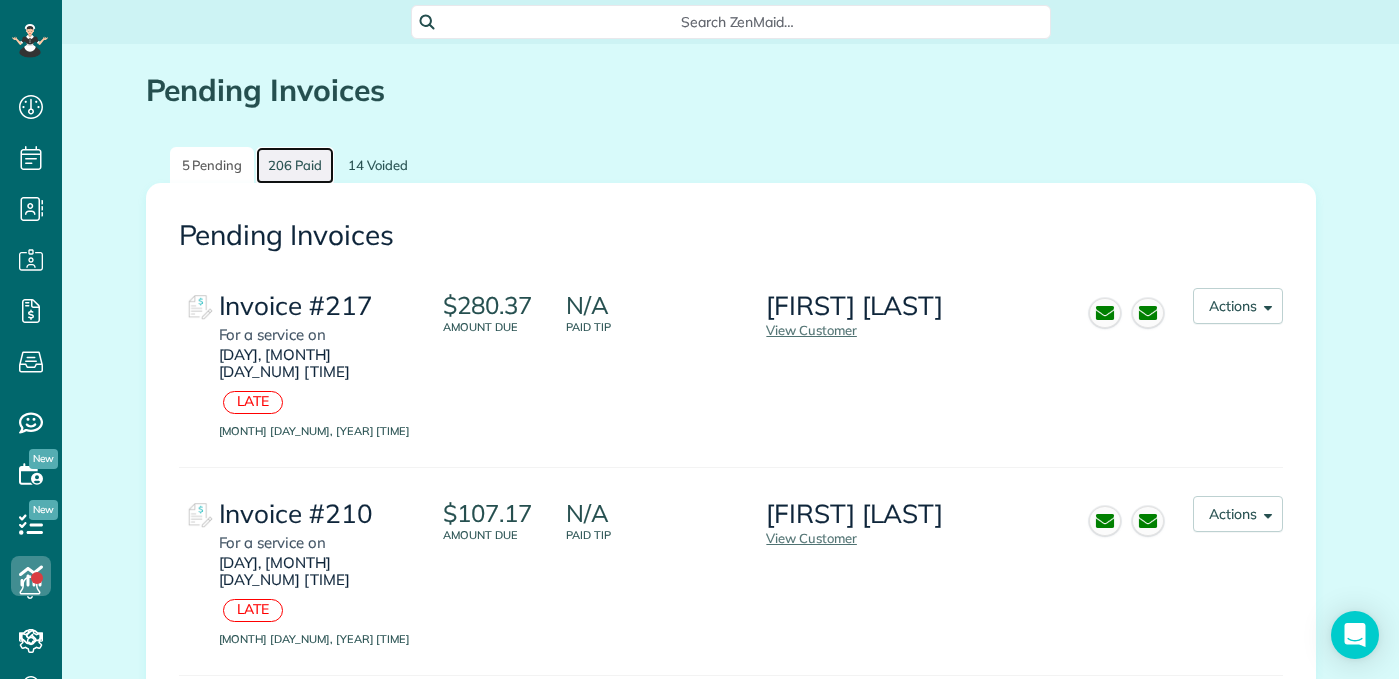 click on "206 Paid" at bounding box center [295, 165] 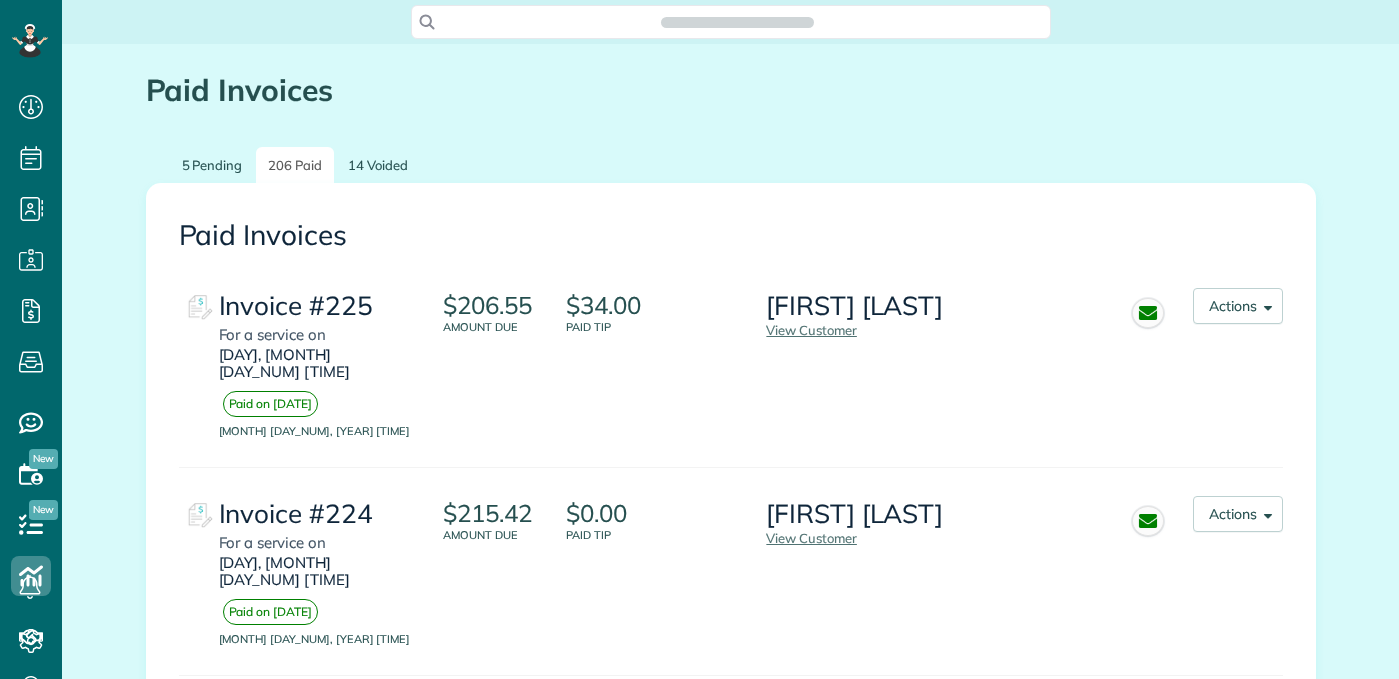 scroll, scrollTop: 0, scrollLeft: 0, axis: both 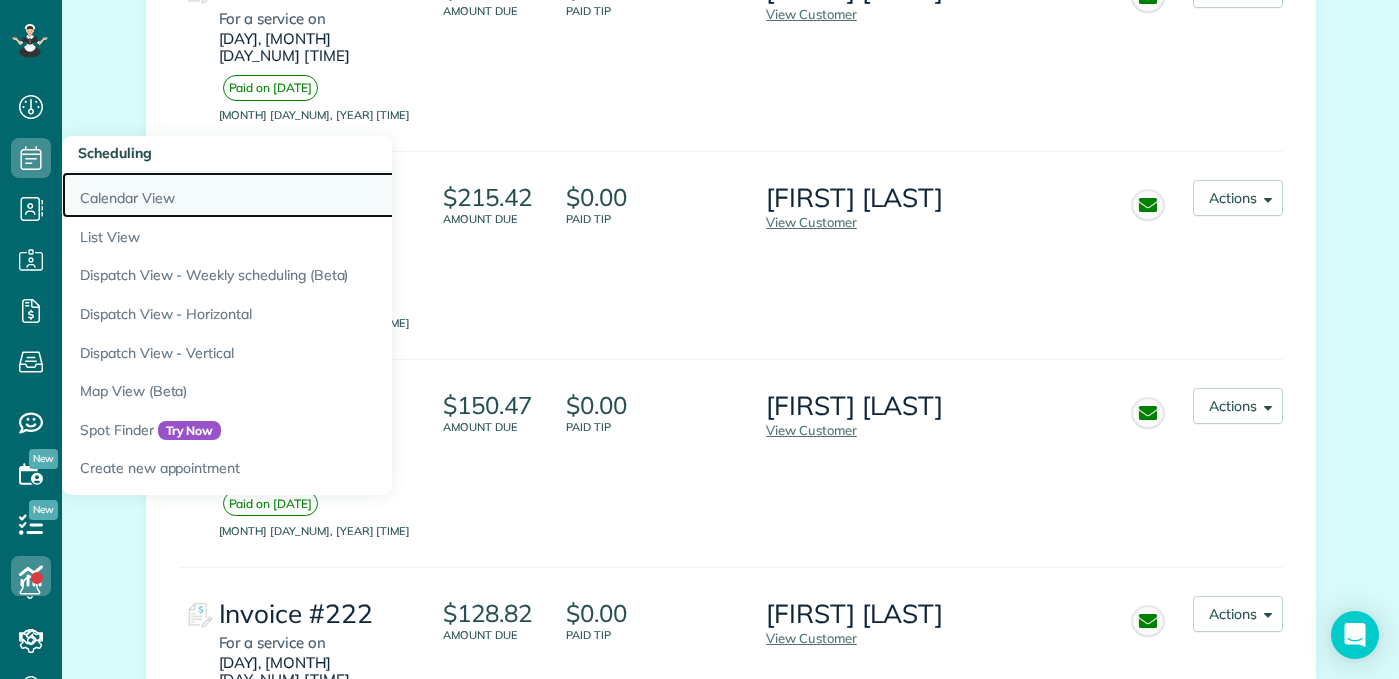 click on "Calendar View" at bounding box center (312, 195) 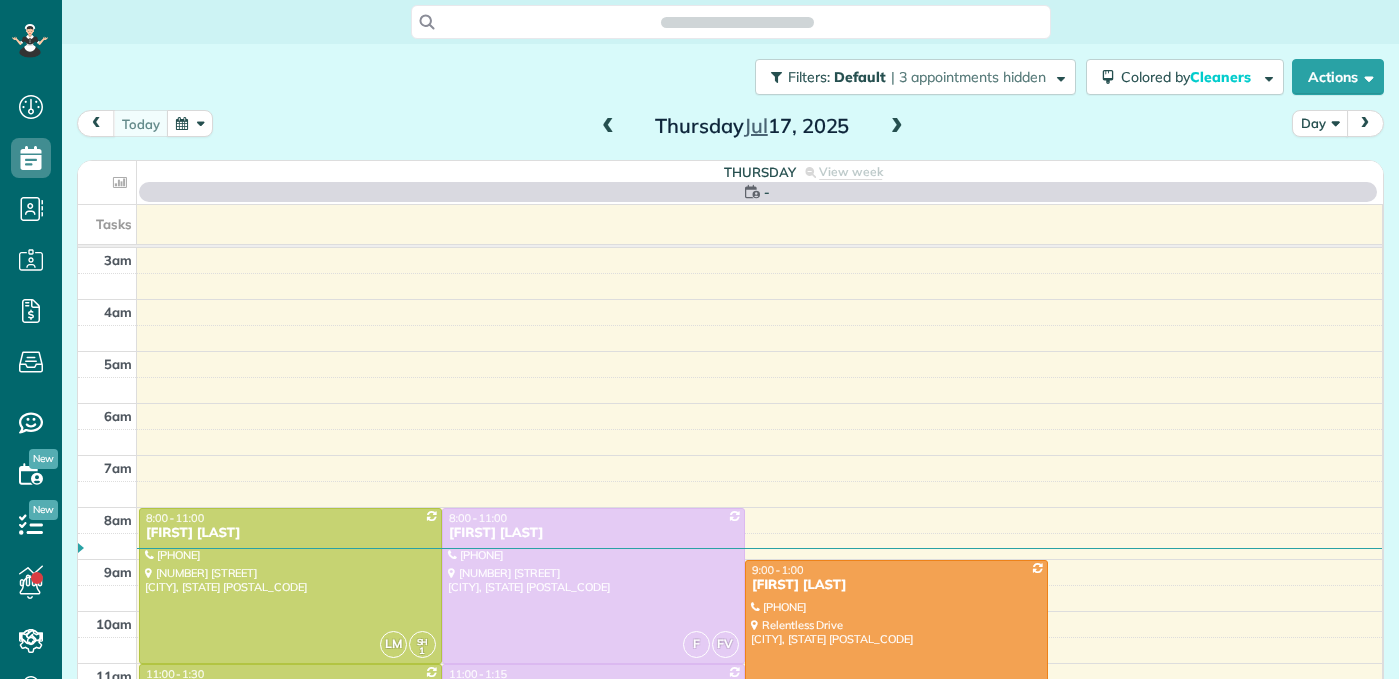 click on "Day" at bounding box center [1320, 123] 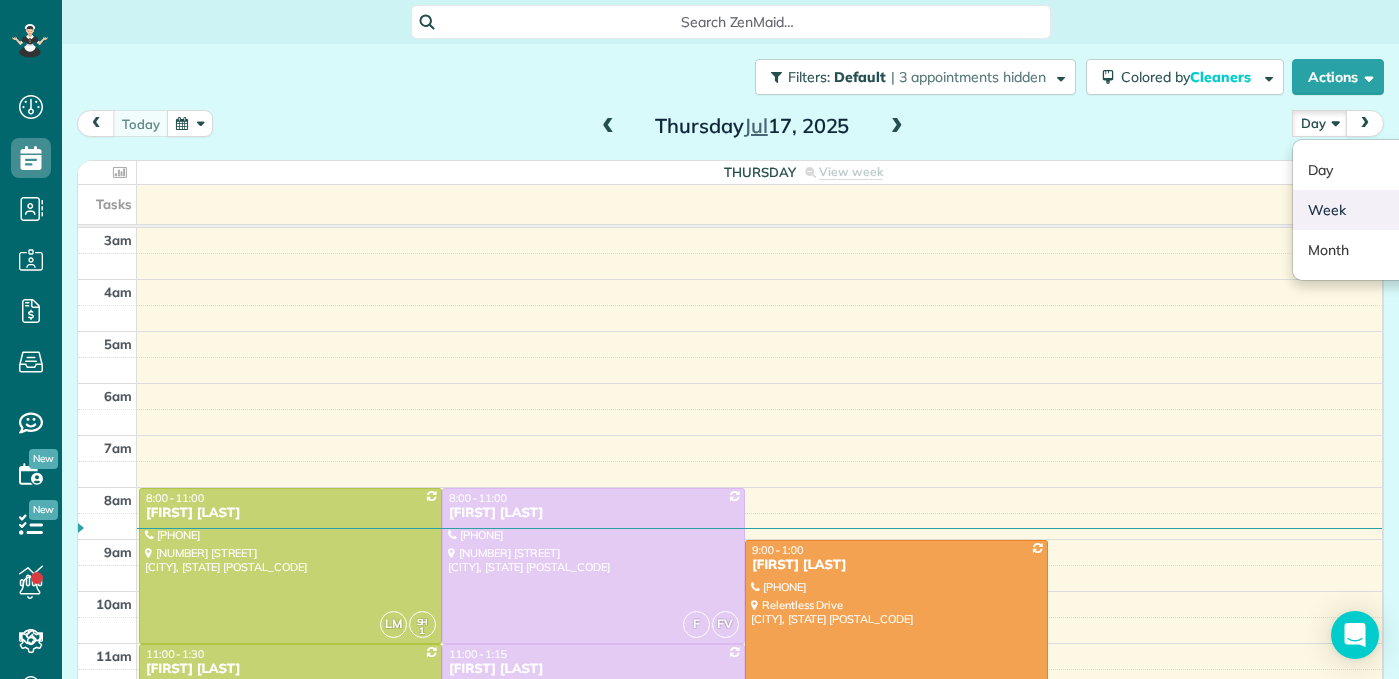 scroll, scrollTop: 679, scrollLeft: 62, axis: both 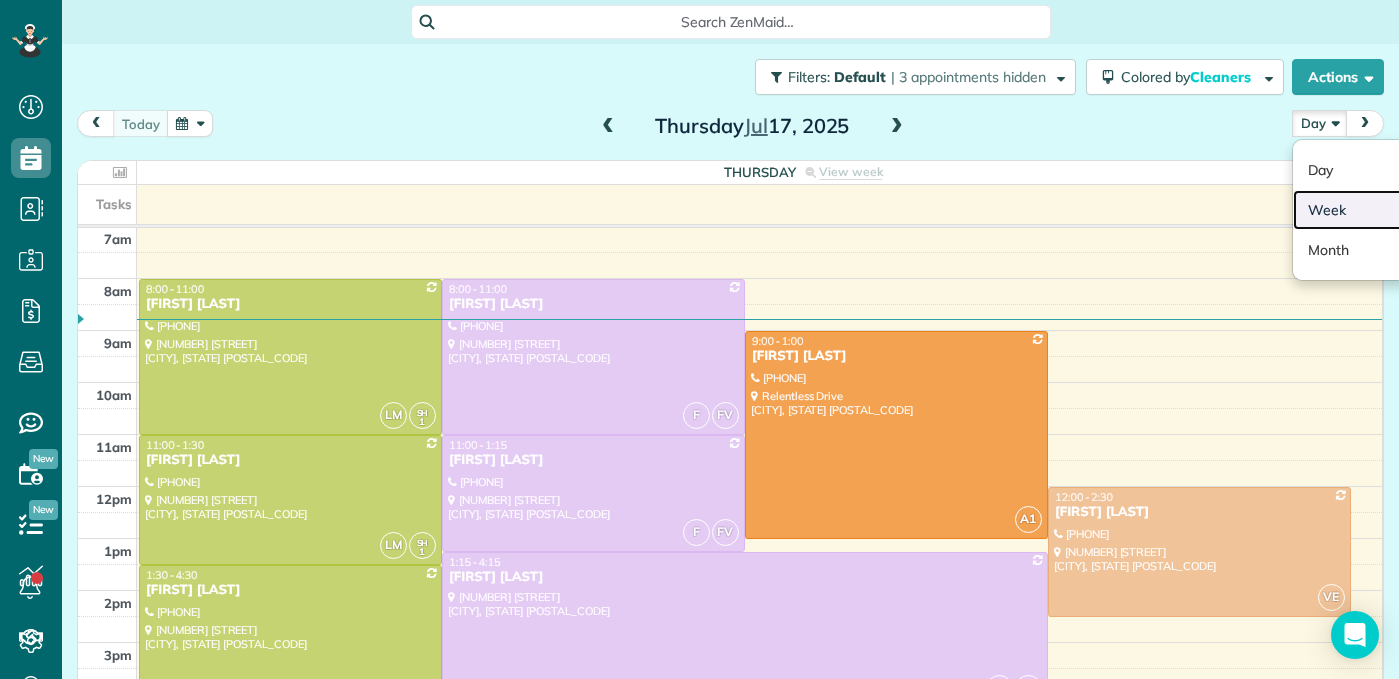 click on "Week" at bounding box center [1372, 210] 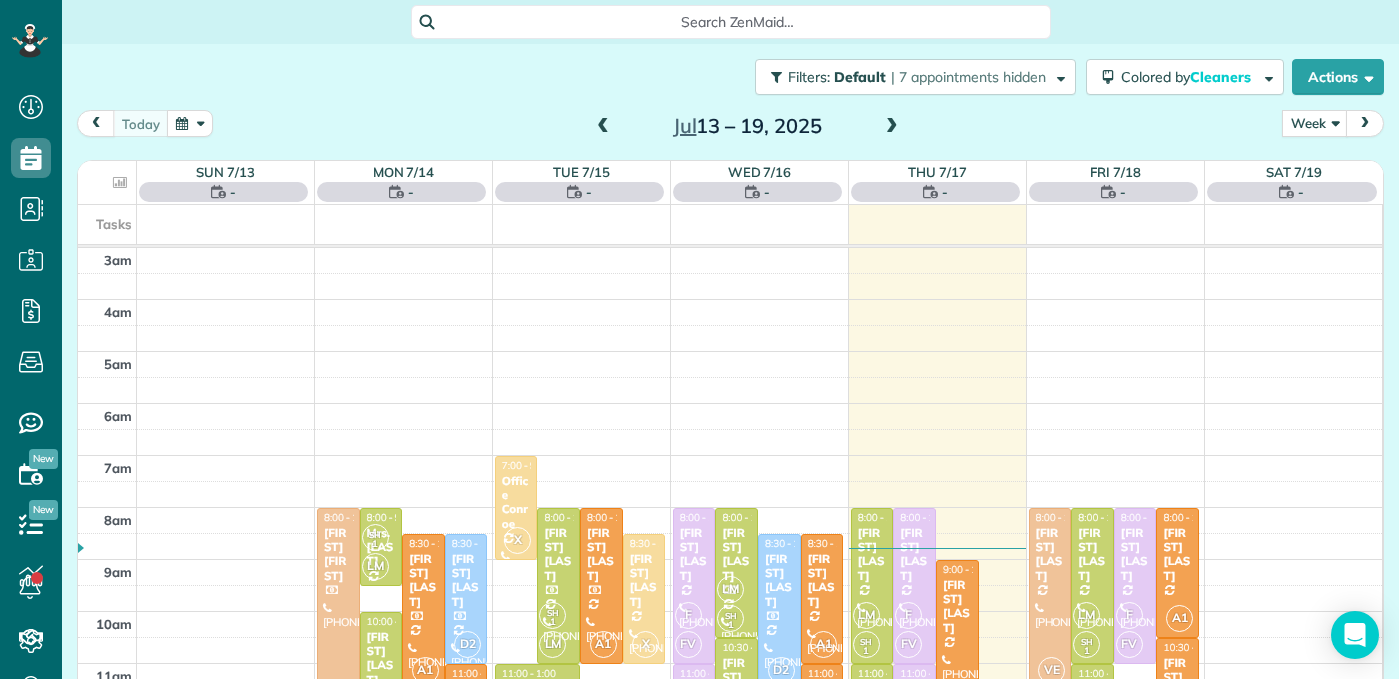 scroll, scrollTop: 209, scrollLeft: 0, axis: vertical 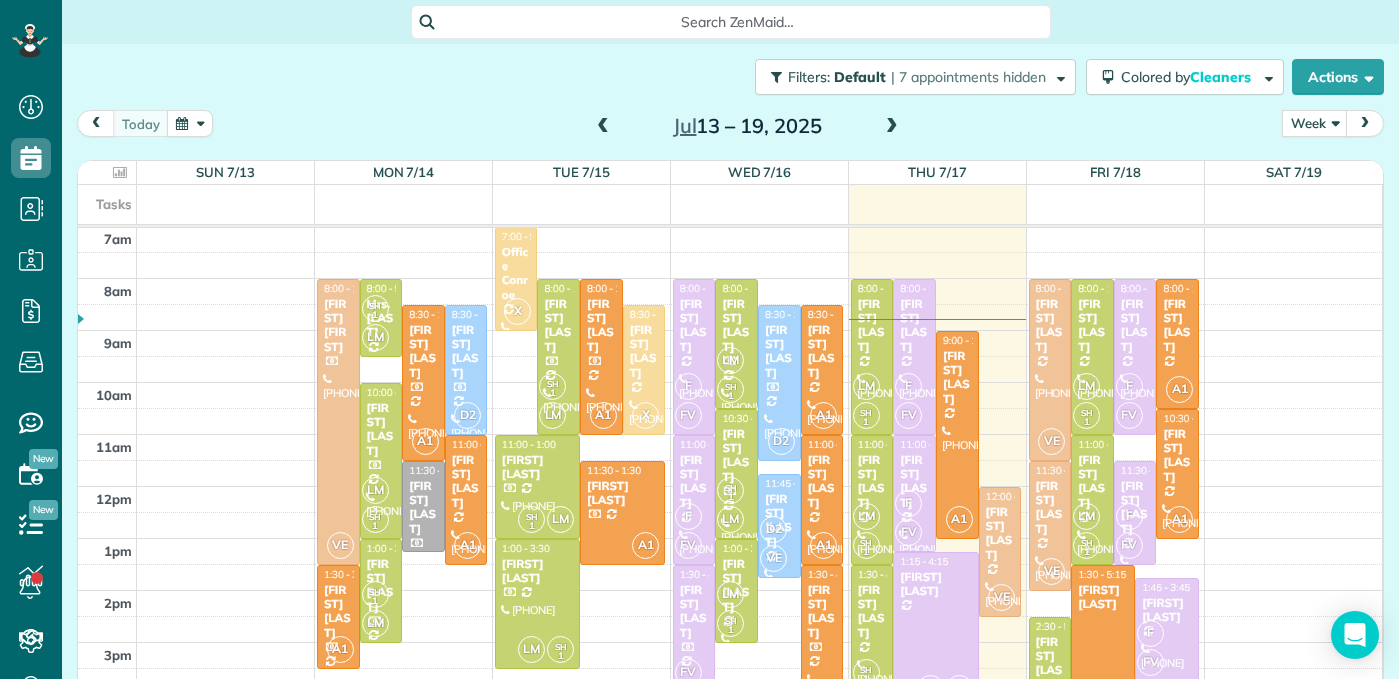 click at bounding box center [603, 127] 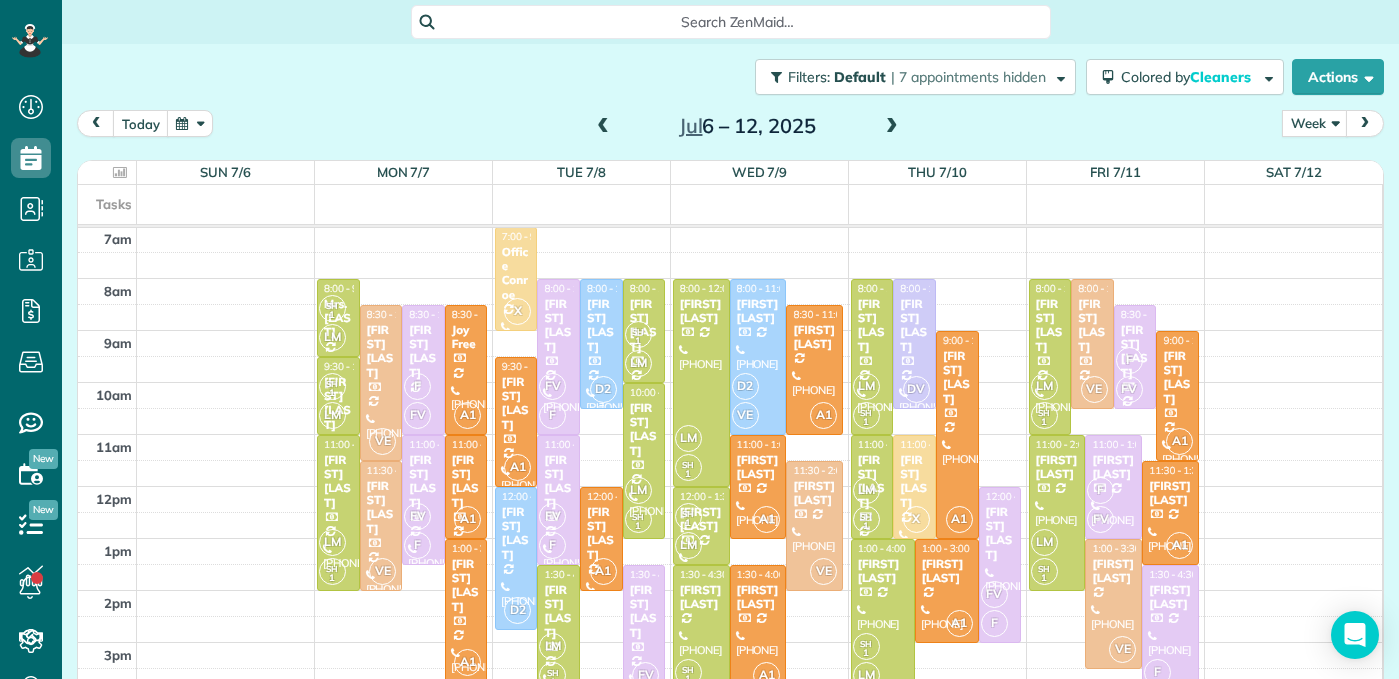click on "[FIRST] [LAST]" at bounding box center (601, 326) 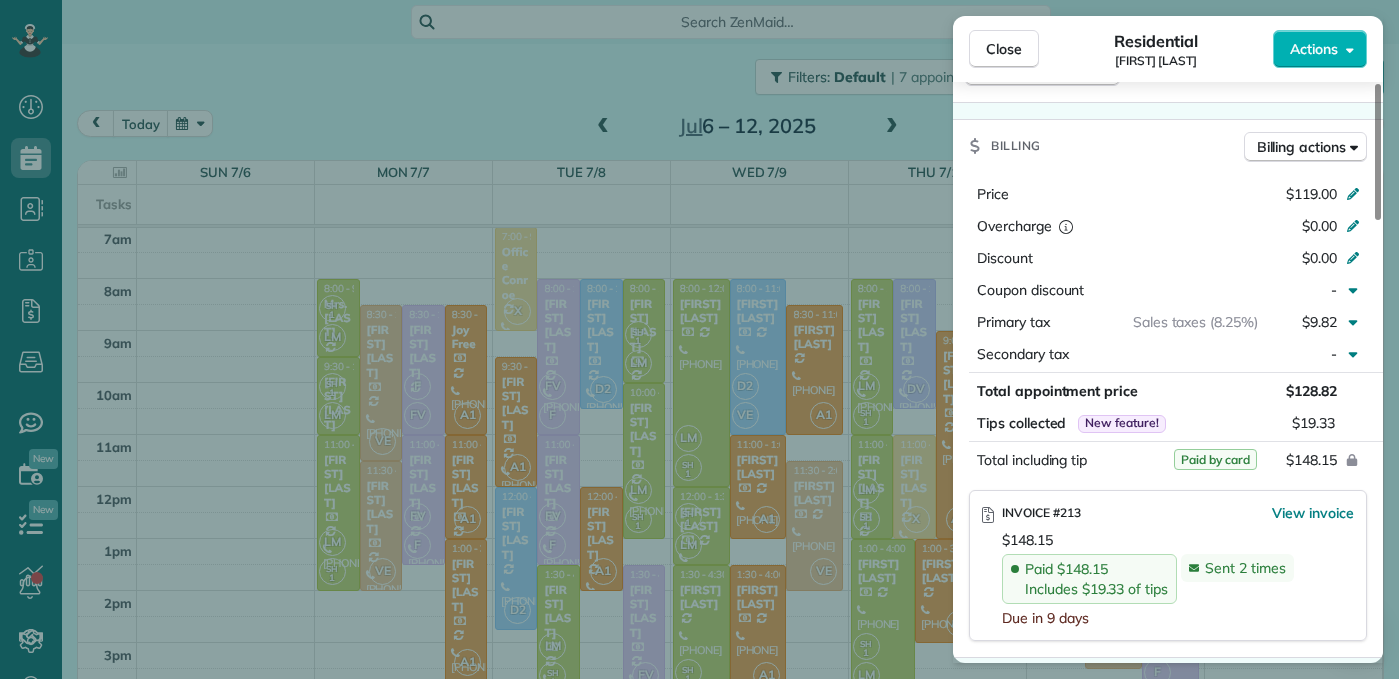scroll, scrollTop: 957, scrollLeft: 0, axis: vertical 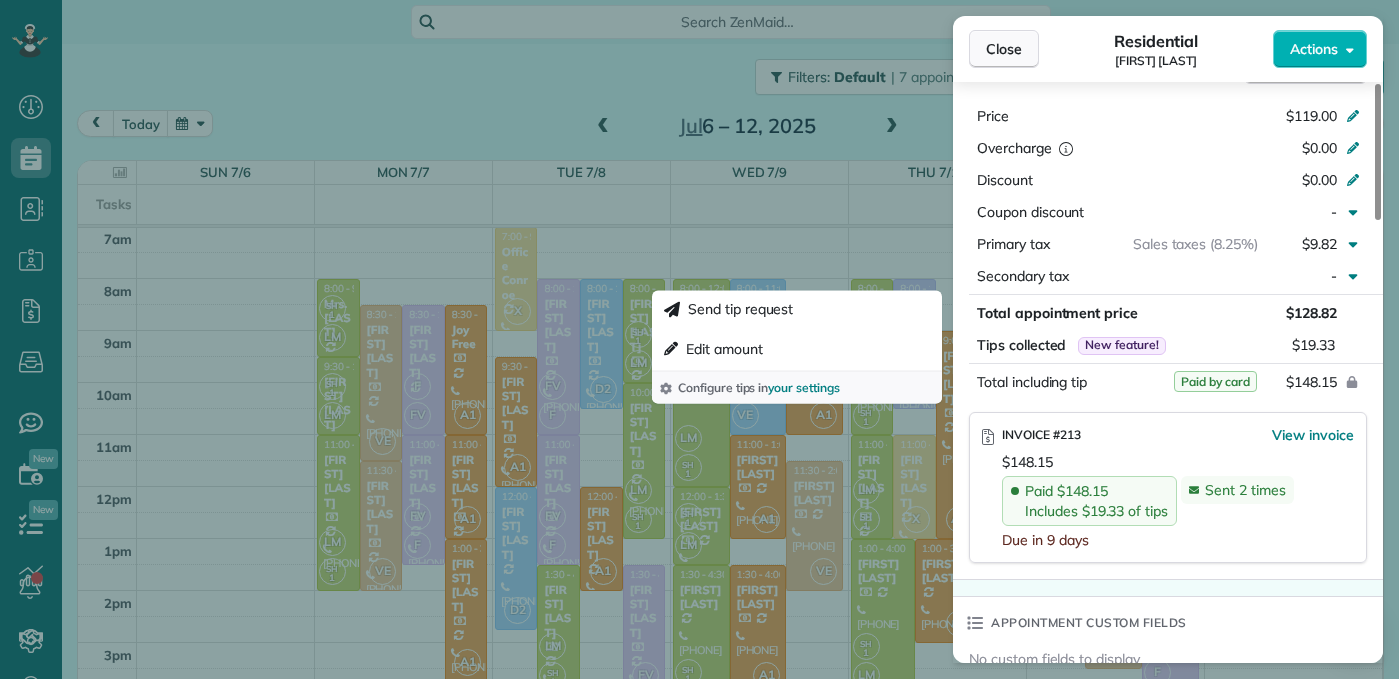 click on "Close" at bounding box center (1004, 49) 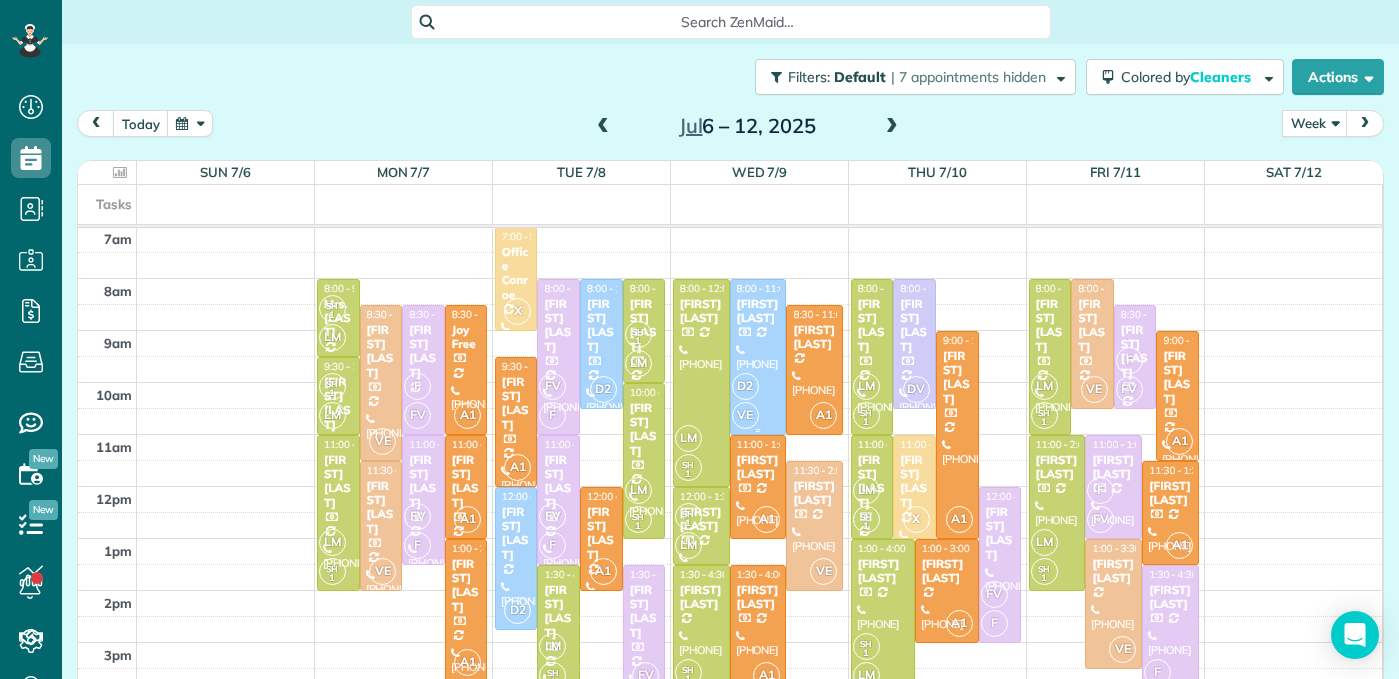 click on "D2 VE" at bounding box center (756, 401) 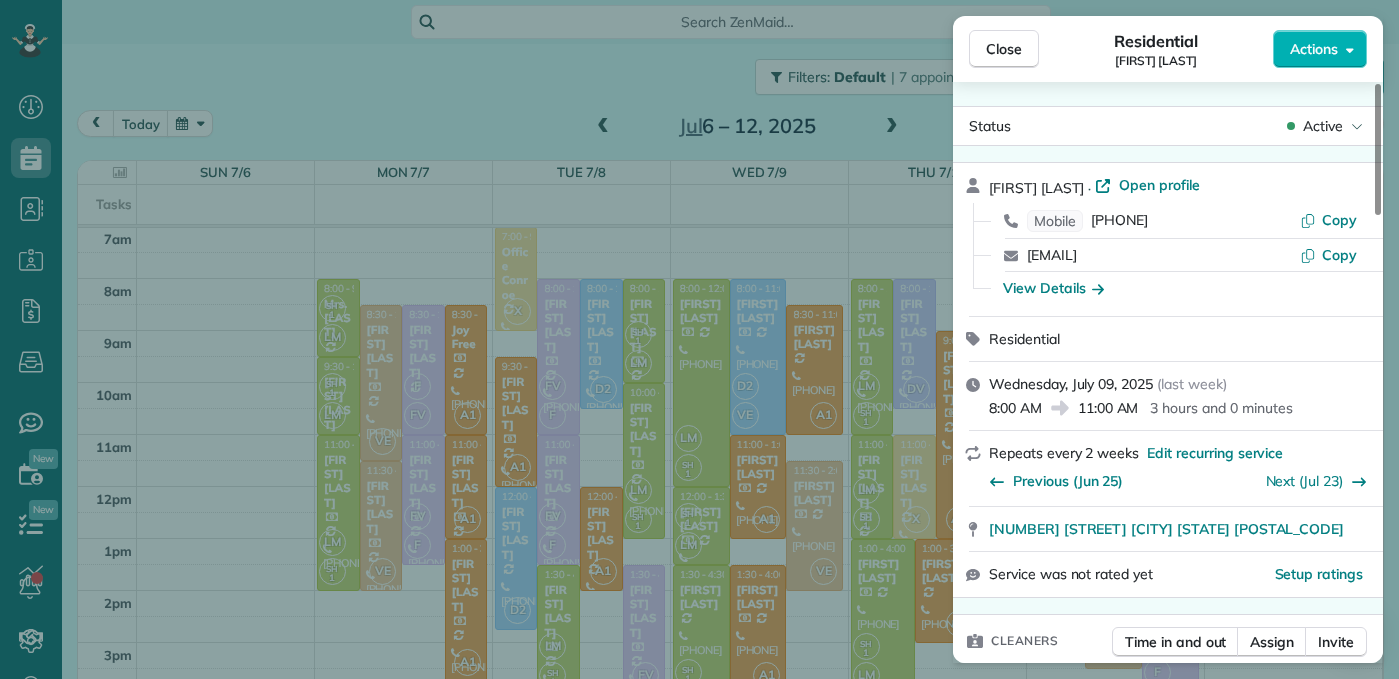 click on "Close Residential Erin Anderholm Actions" at bounding box center (1168, 49) 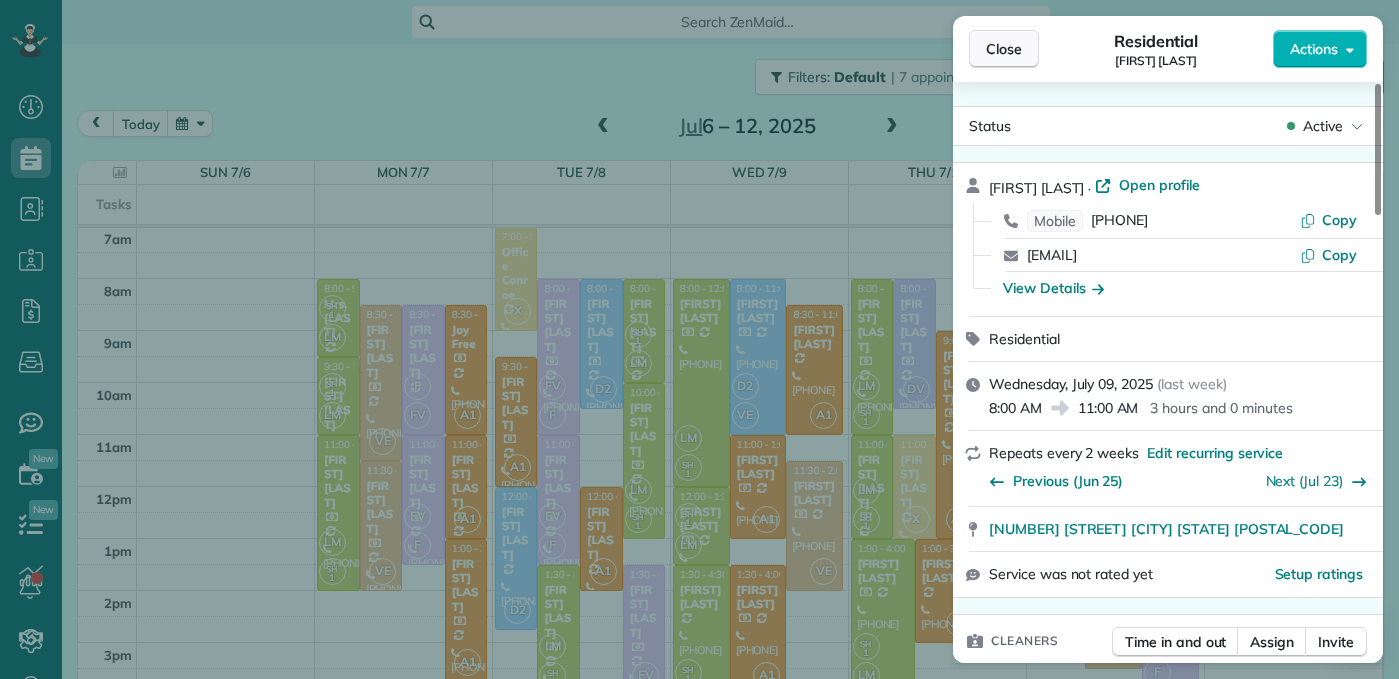 click on "Close" at bounding box center [1004, 49] 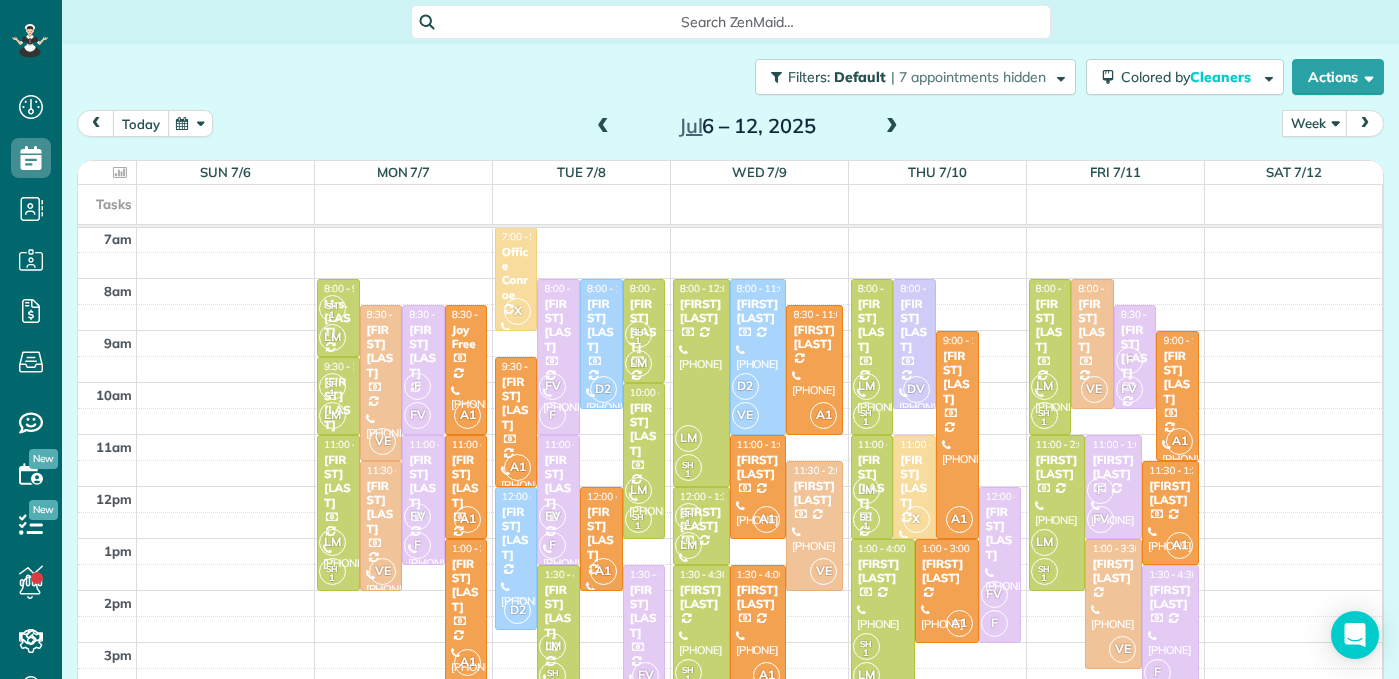 click on "today" at bounding box center (141, 123) 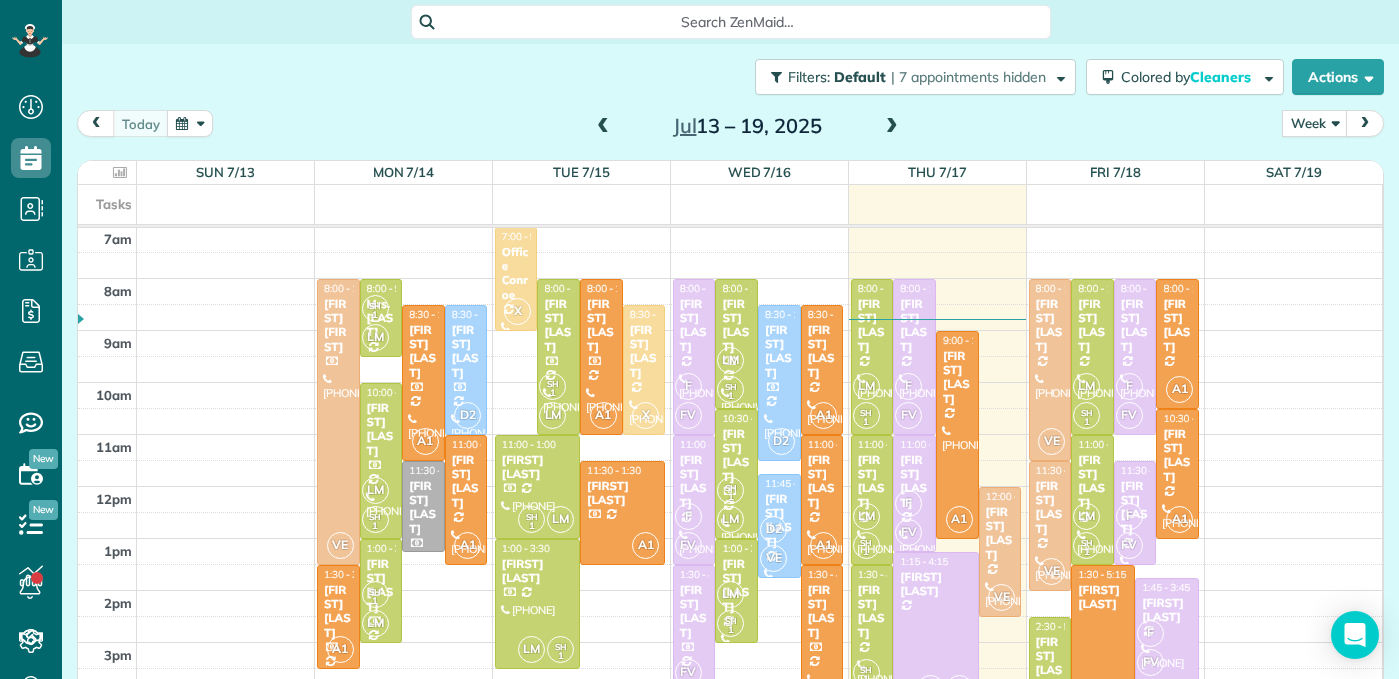 click at bounding box center [603, 127] 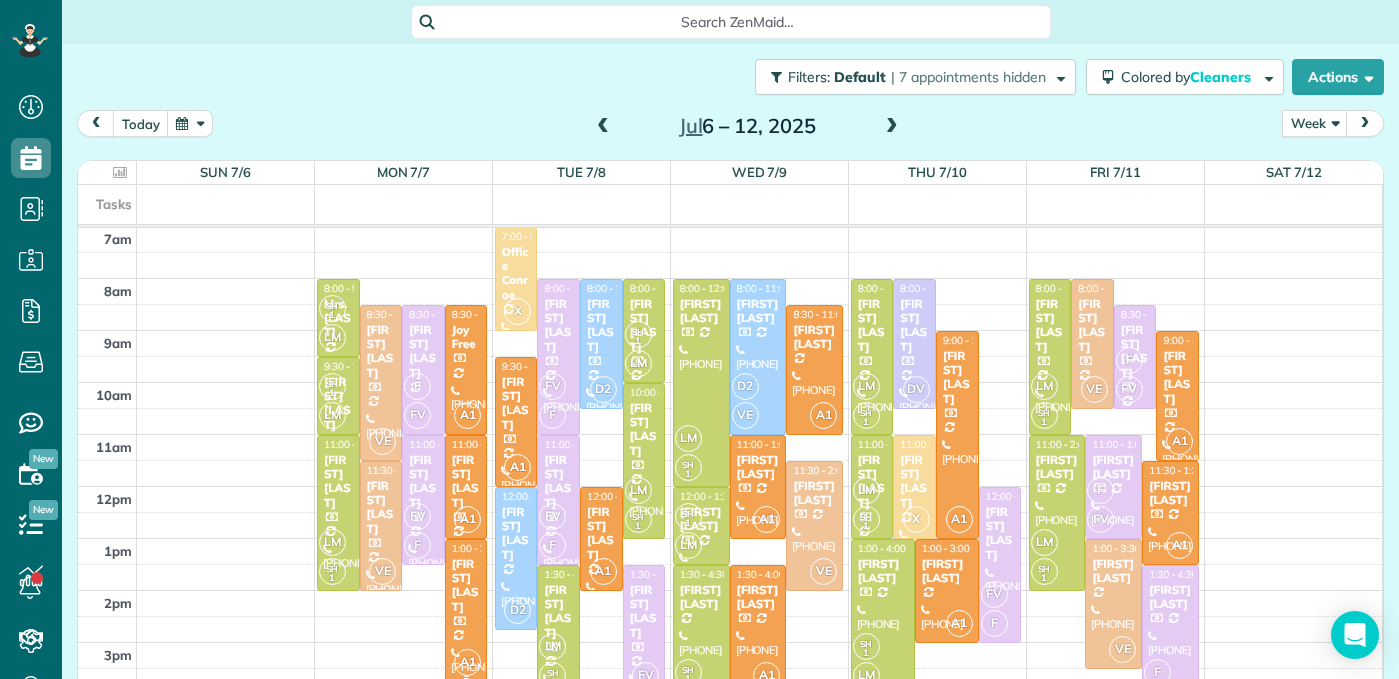 click on "[FIRST] [LAST]" at bounding box center (466, 586) 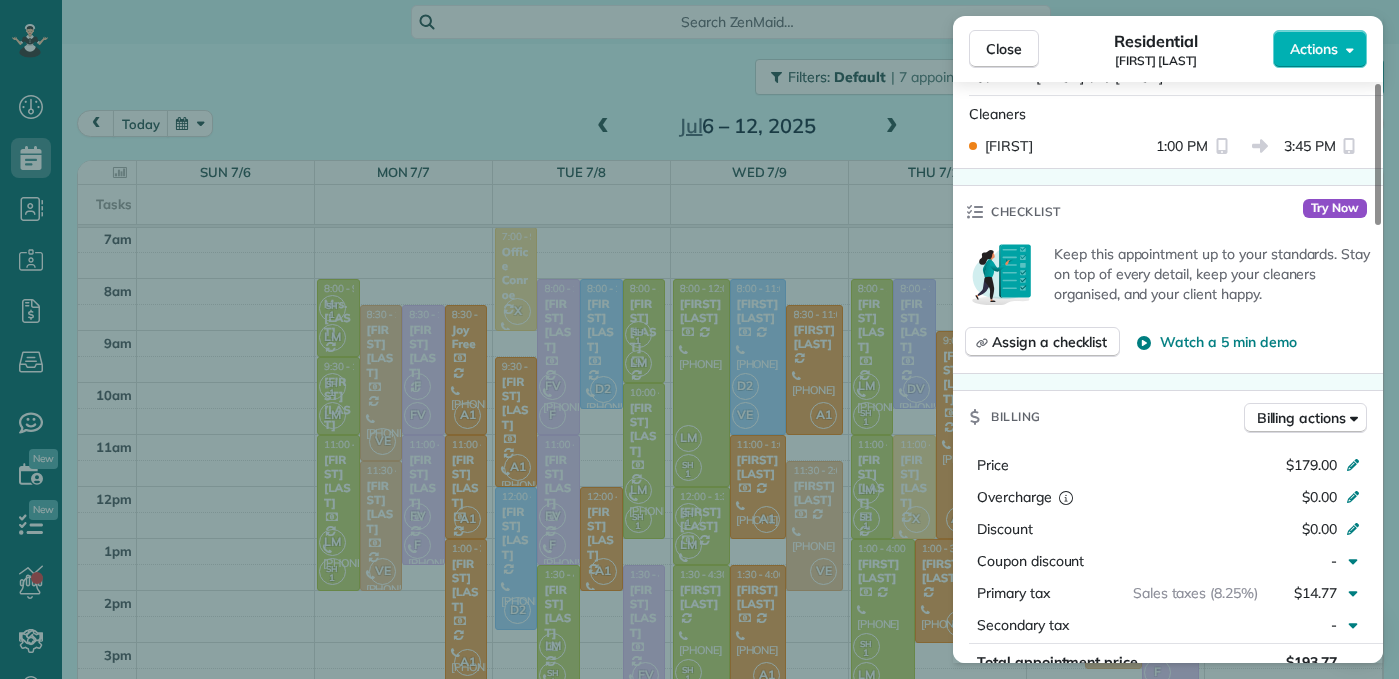 scroll, scrollTop: 612, scrollLeft: 0, axis: vertical 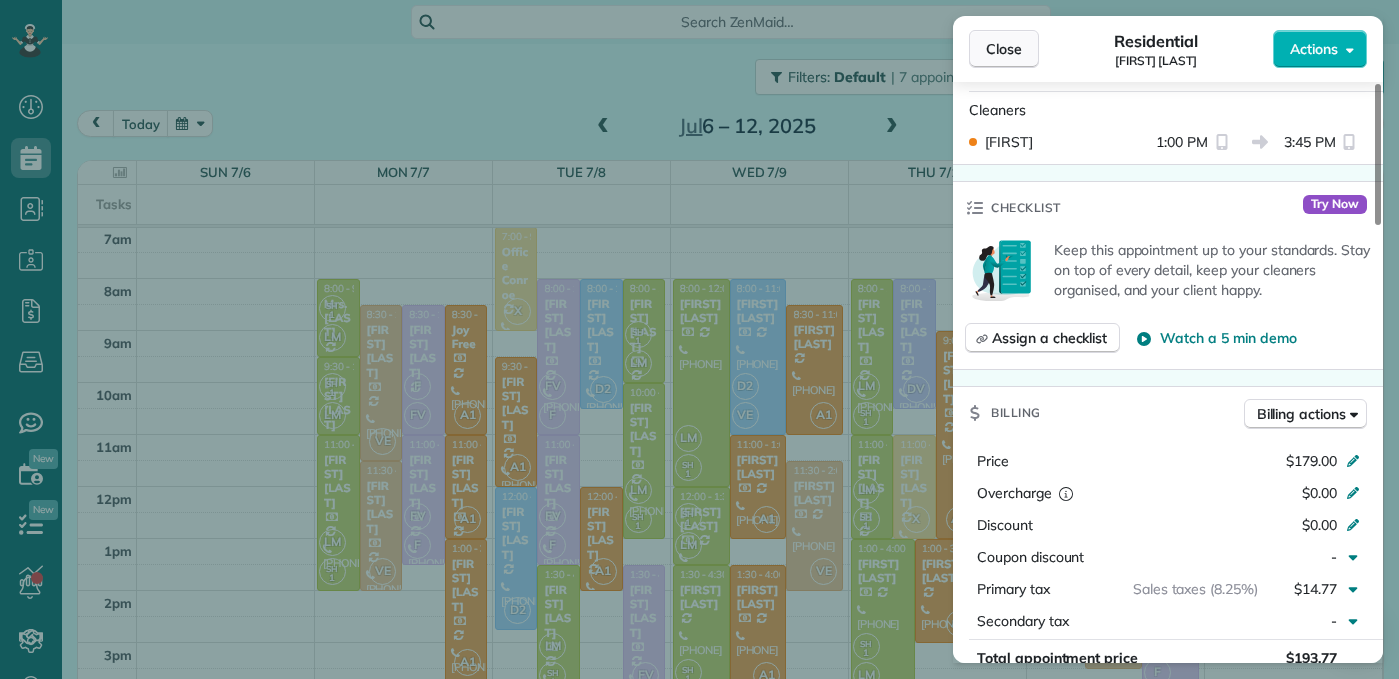 click on "Close" at bounding box center [1004, 49] 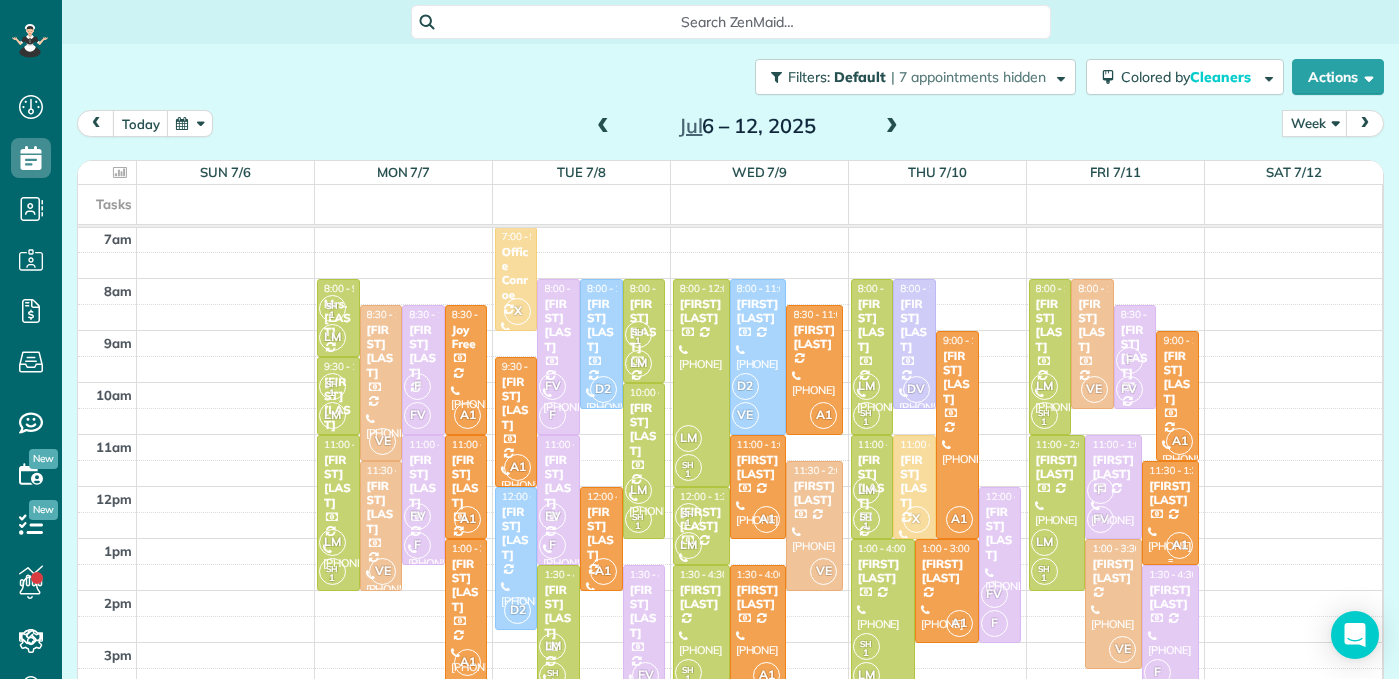 click on "[FIRST] [LAST]" at bounding box center [1170, 493] 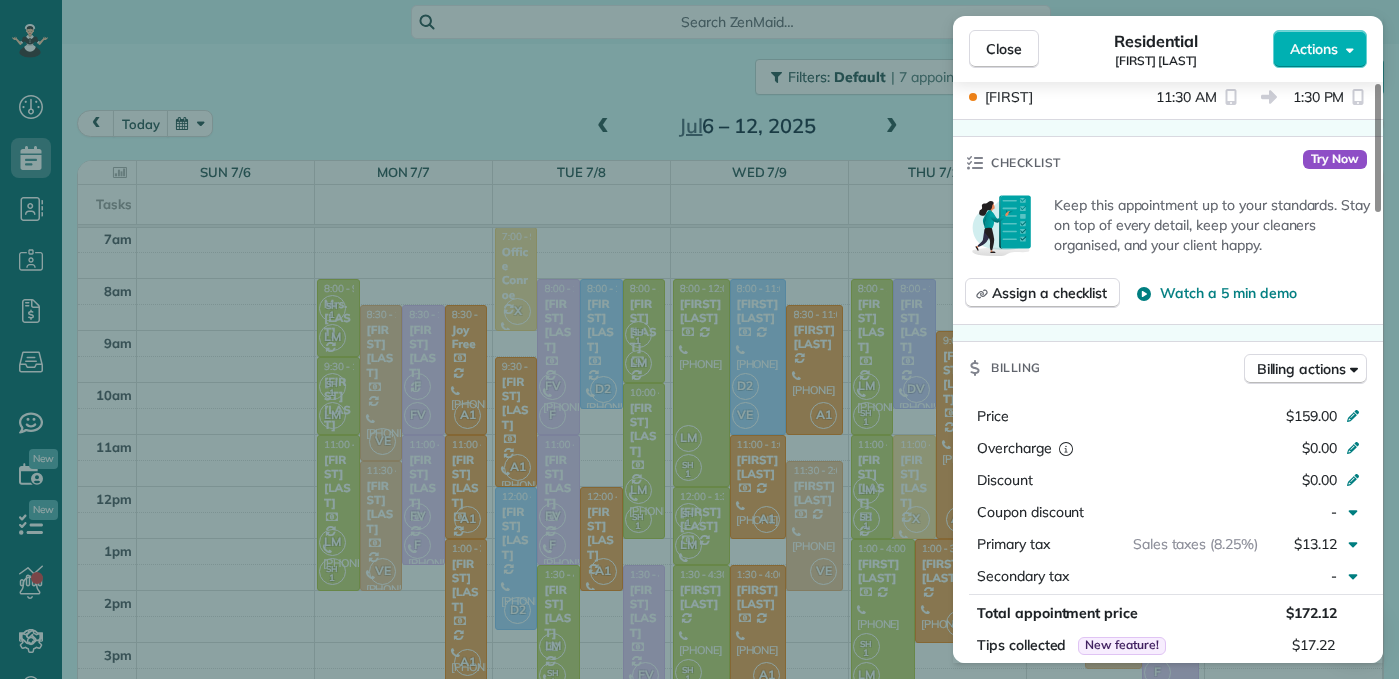 scroll, scrollTop: 694, scrollLeft: 0, axis: vertical 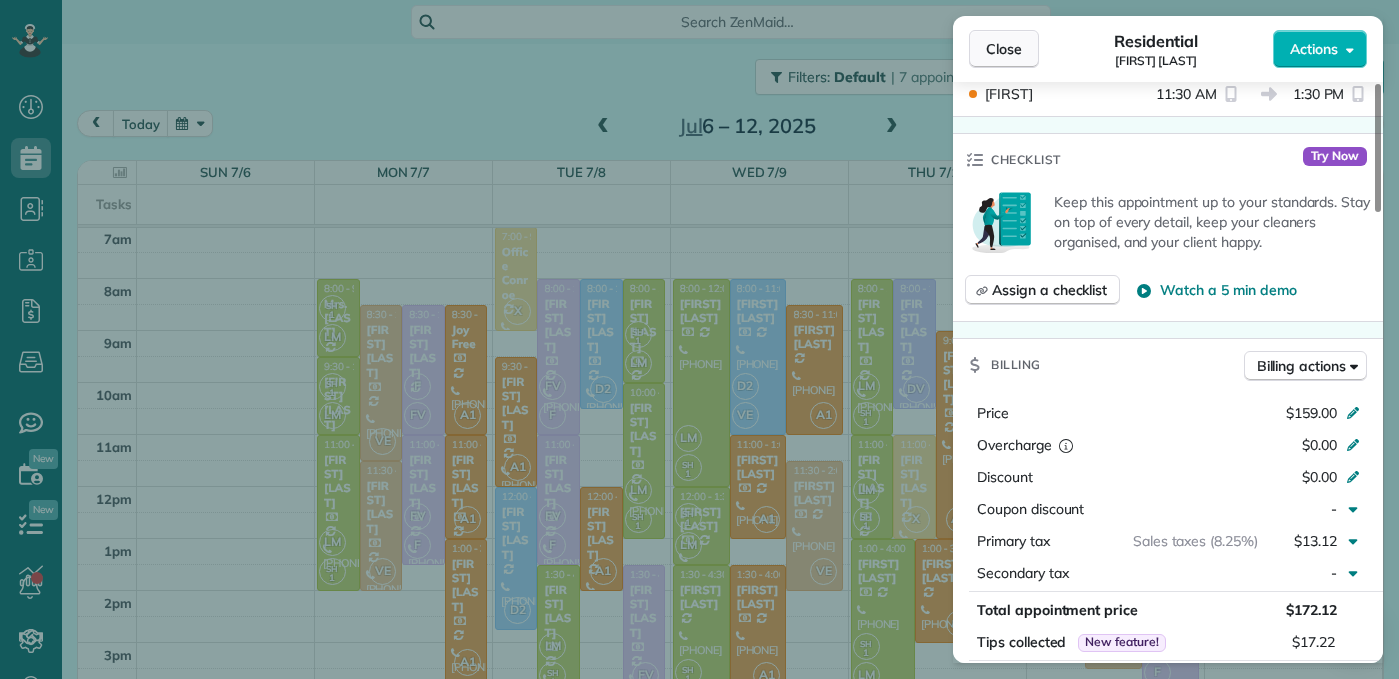 click on "Close" at bounding box center [1004, 49] 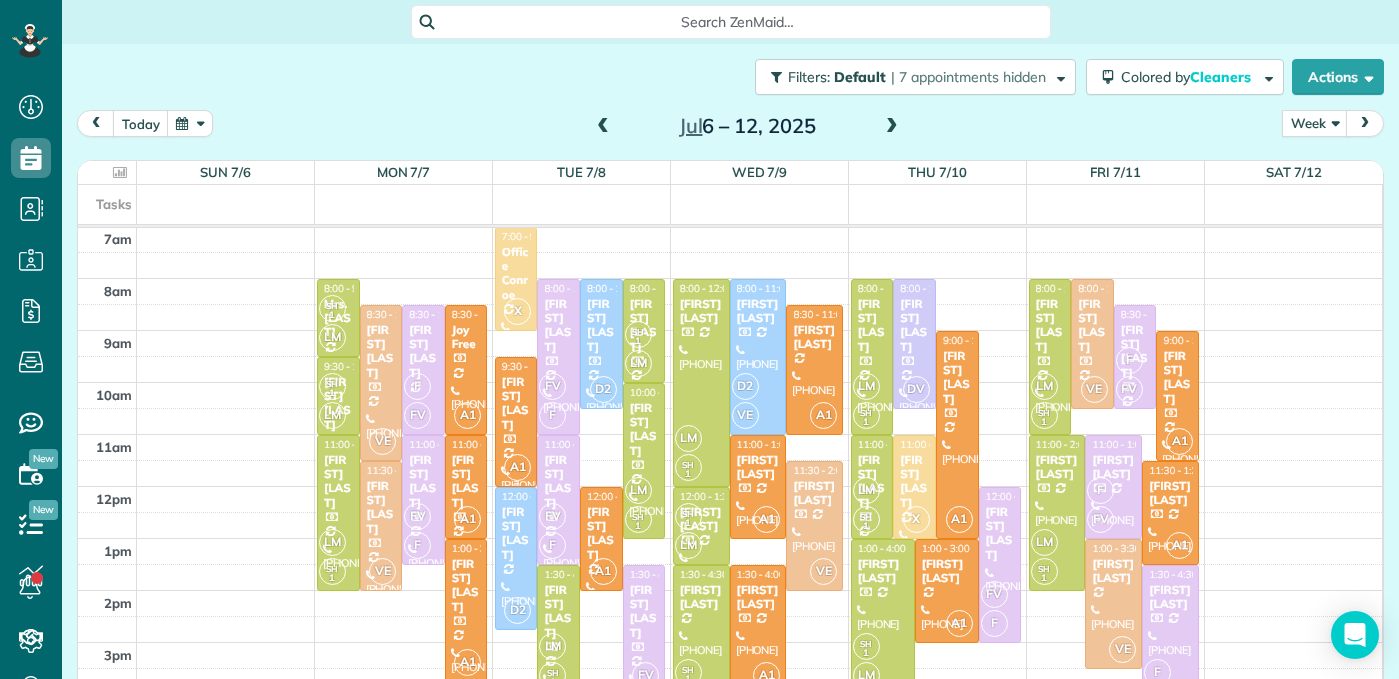 click on "[FIRST] [LAST]" at bounding box center (516, 404) 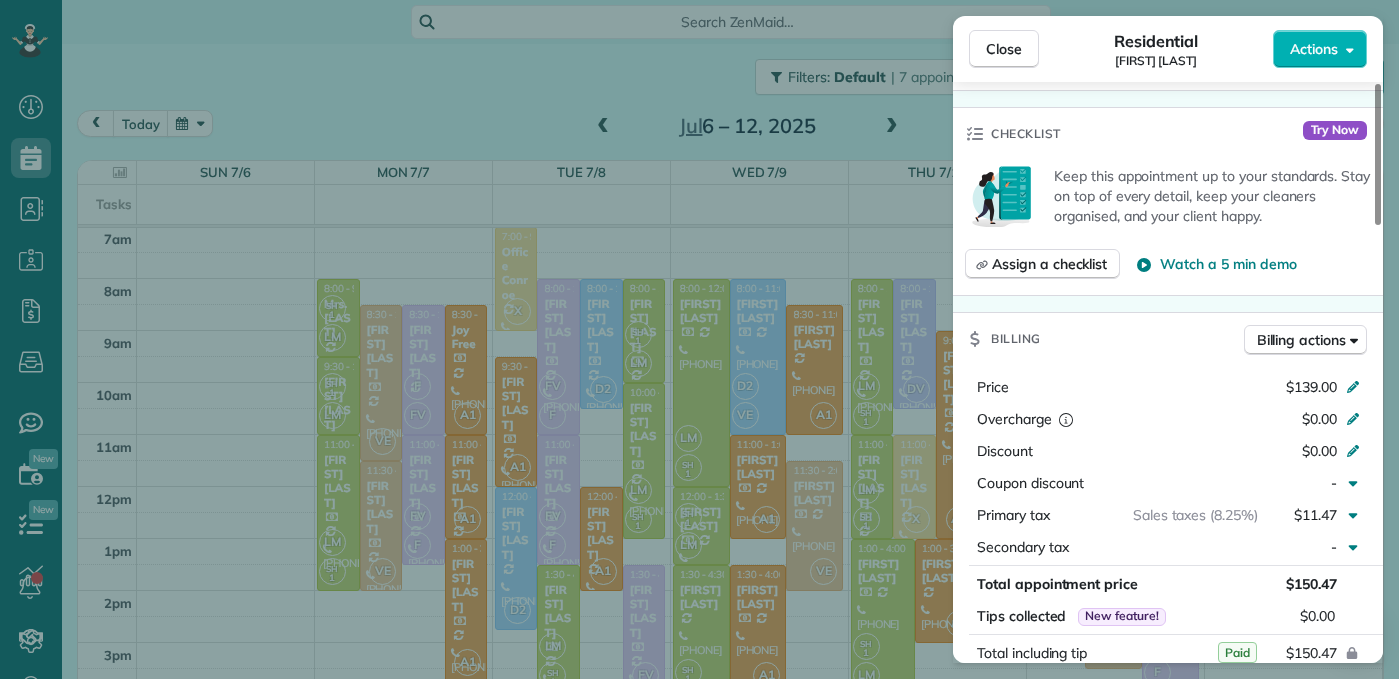 scroll, scrollTop: 691, scrollLeft: 0, axis: vertical 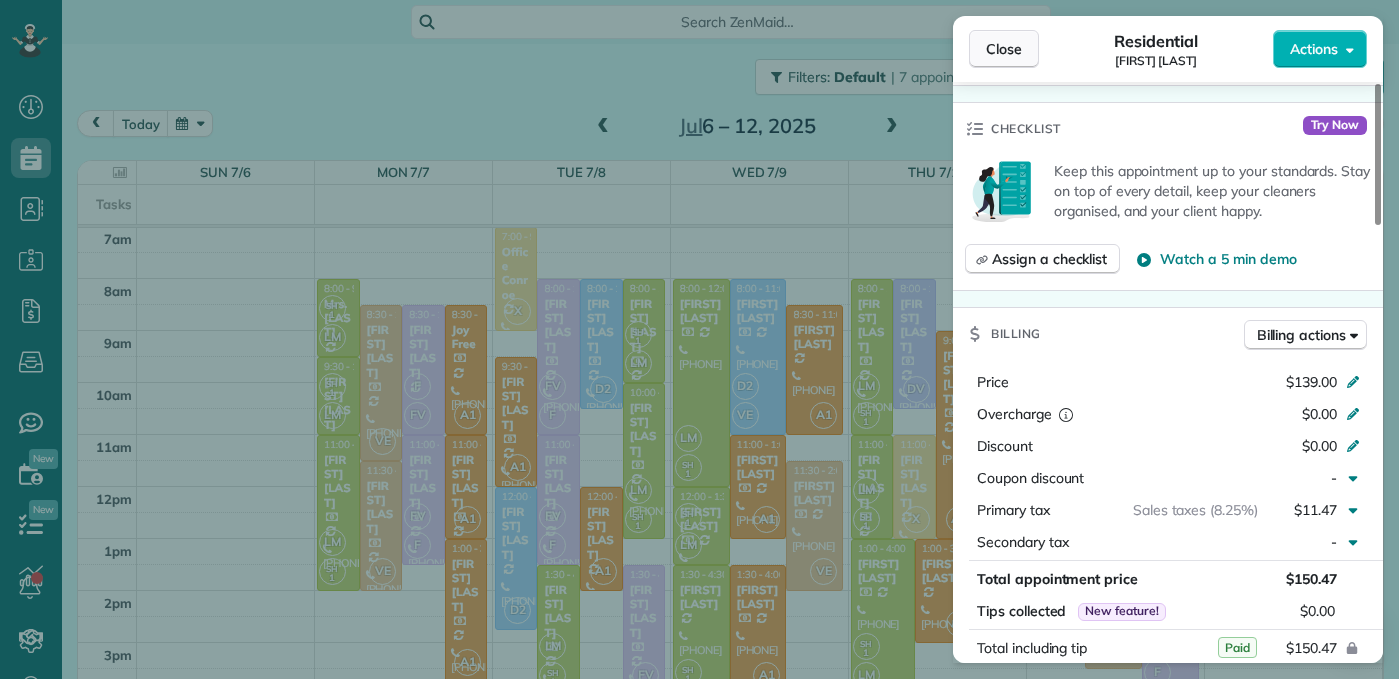 click on "Close" at bounding box center [1004, 49] 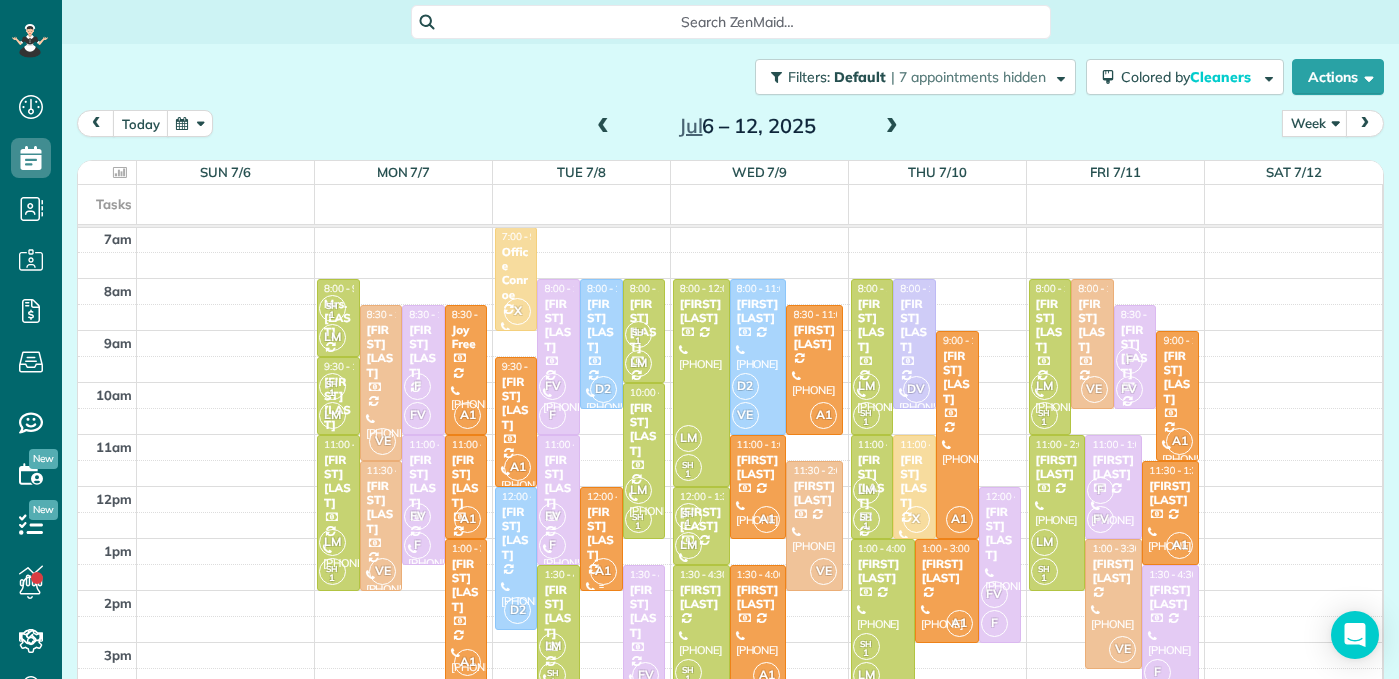 click on "[FIRST] [LAST]" at bounding box center [601, 534] 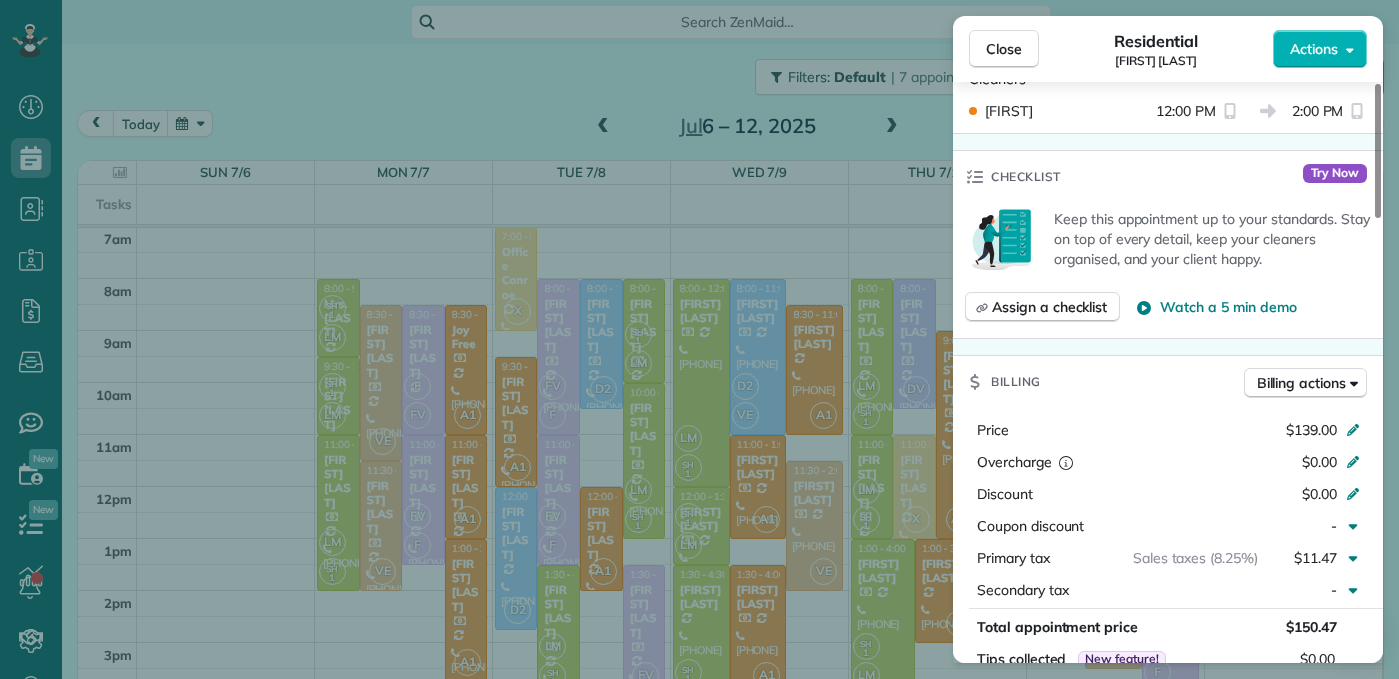 scroll, scrollTop: 644, scrollLeft: 0, axis: vertical 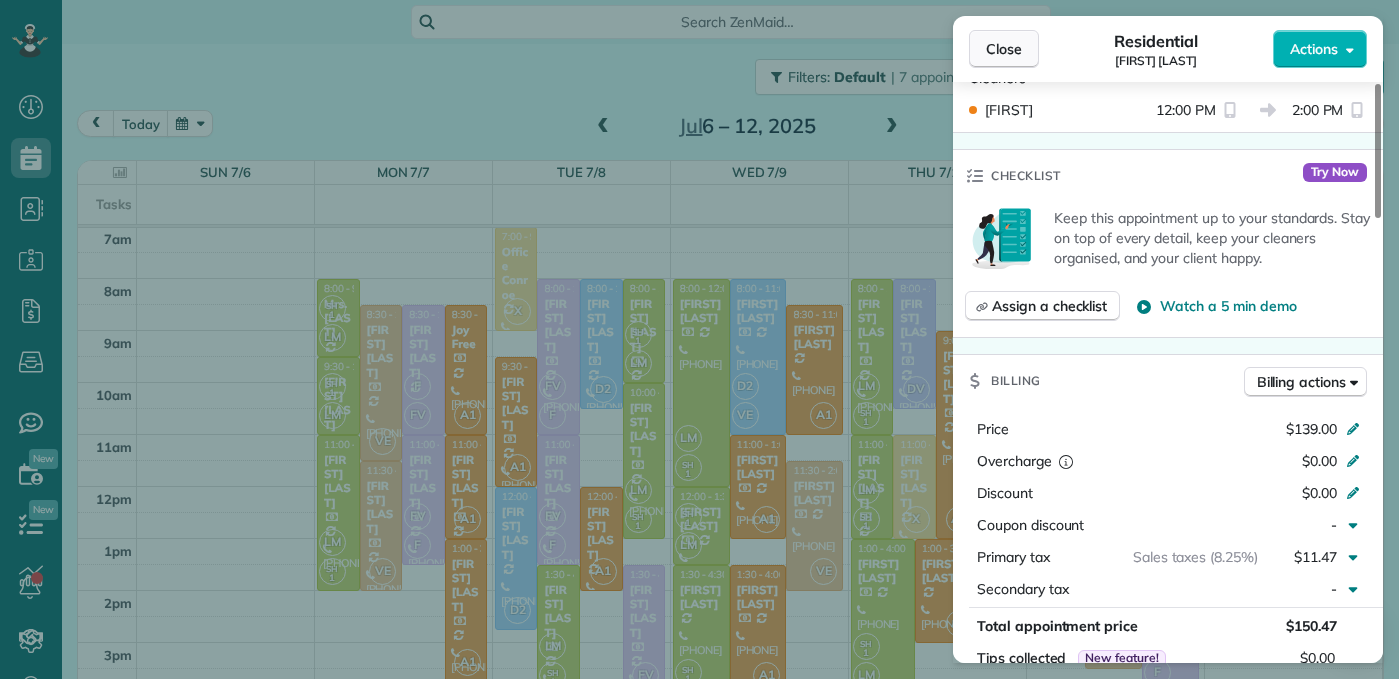 click on "Close" at bounding box center [1004, 49] 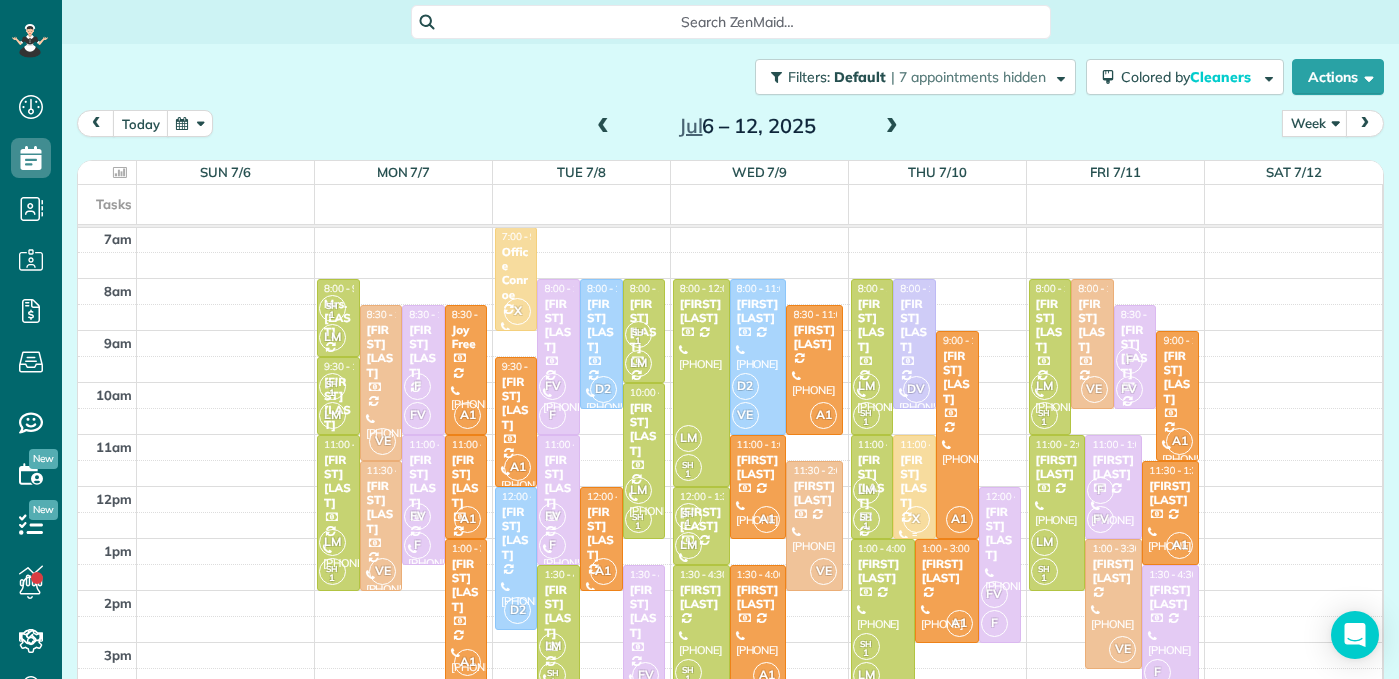 click on "[FIRST] [LAST]" at bounding box center (914, 482) 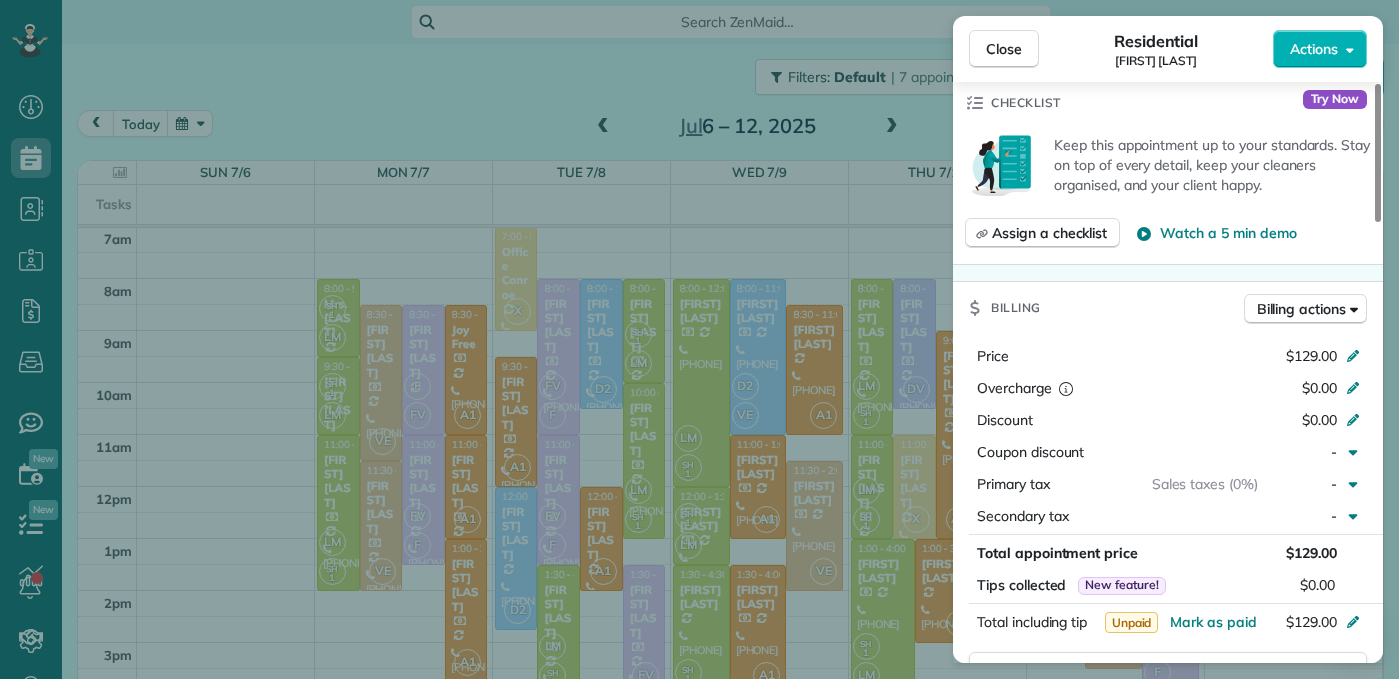 scroll, scrollTop: 720, scrollLeft: 0, axis: vertical 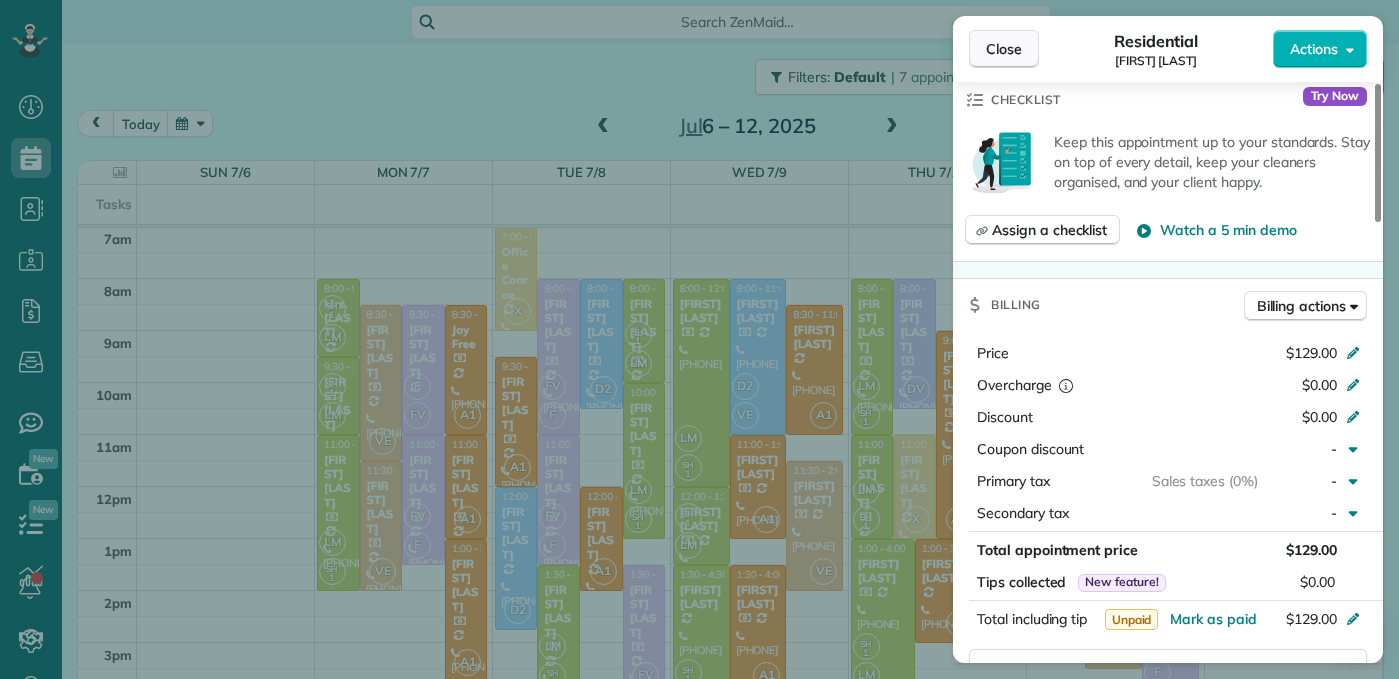 click on "Close" at bounding box center [1004, 49] 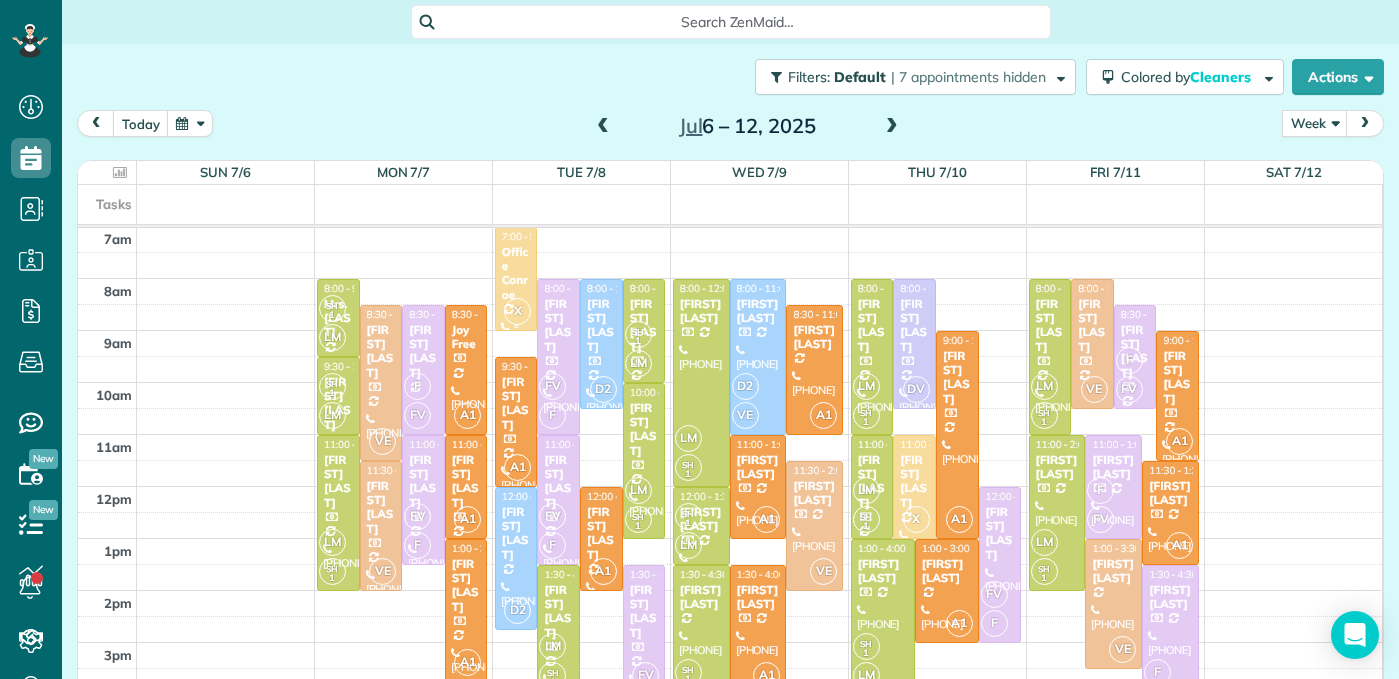 click on "Office Conroe" at bounding box center (516, 274) 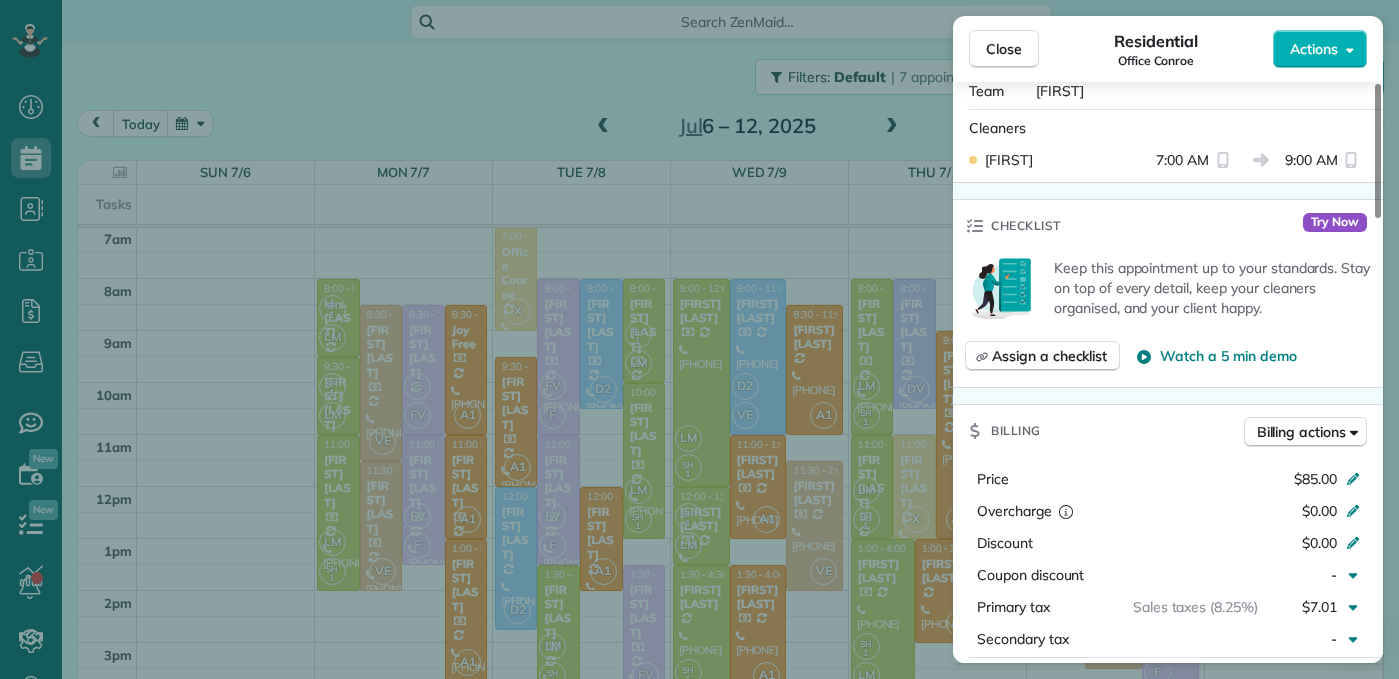 scroll, scrollTop: 596, scrollLeft: 0, axis: vertical 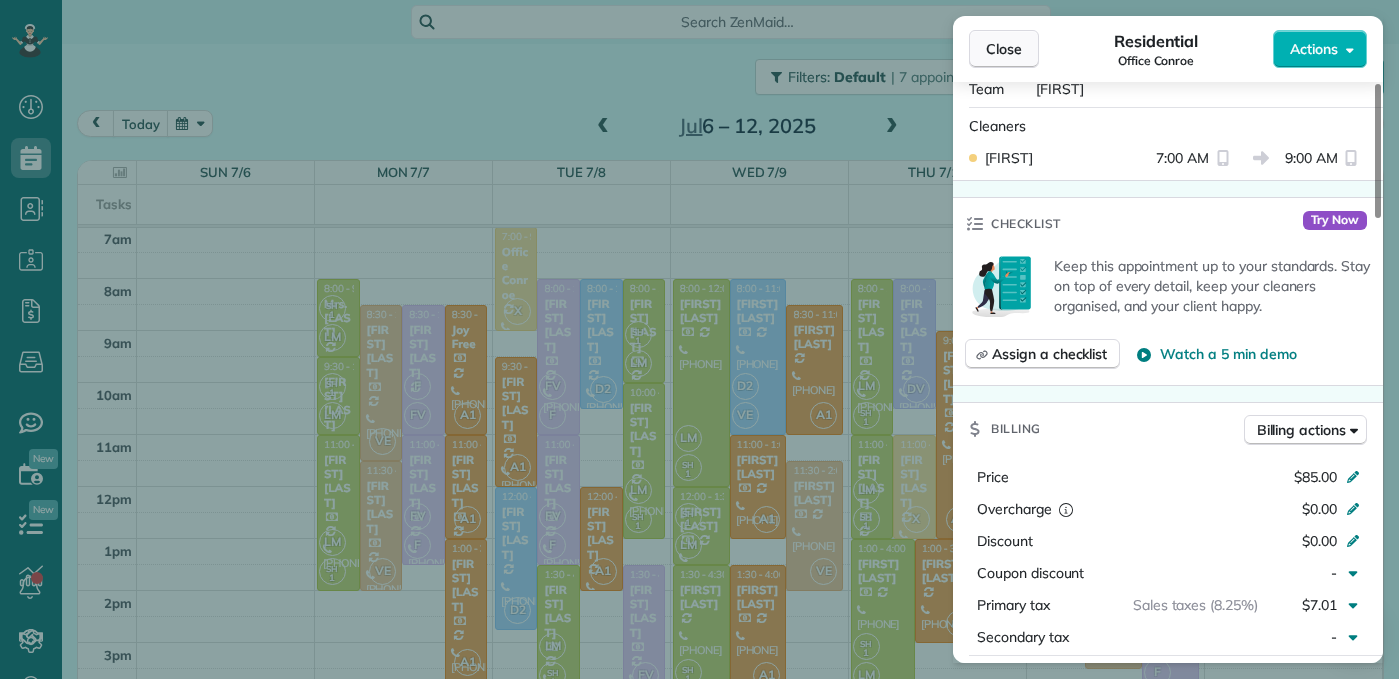 click on "Close" at bounding box center [1004, 49] 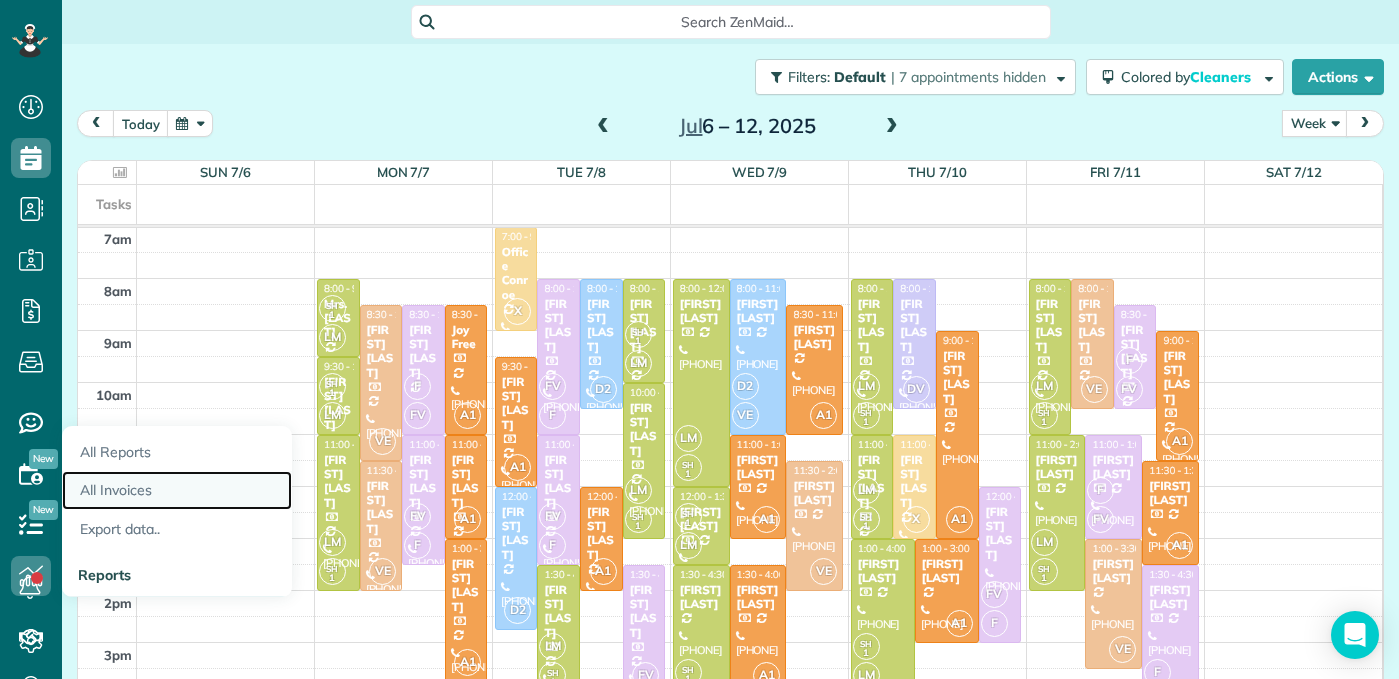 click on "All Invoices" at bounding box center (177, 490) 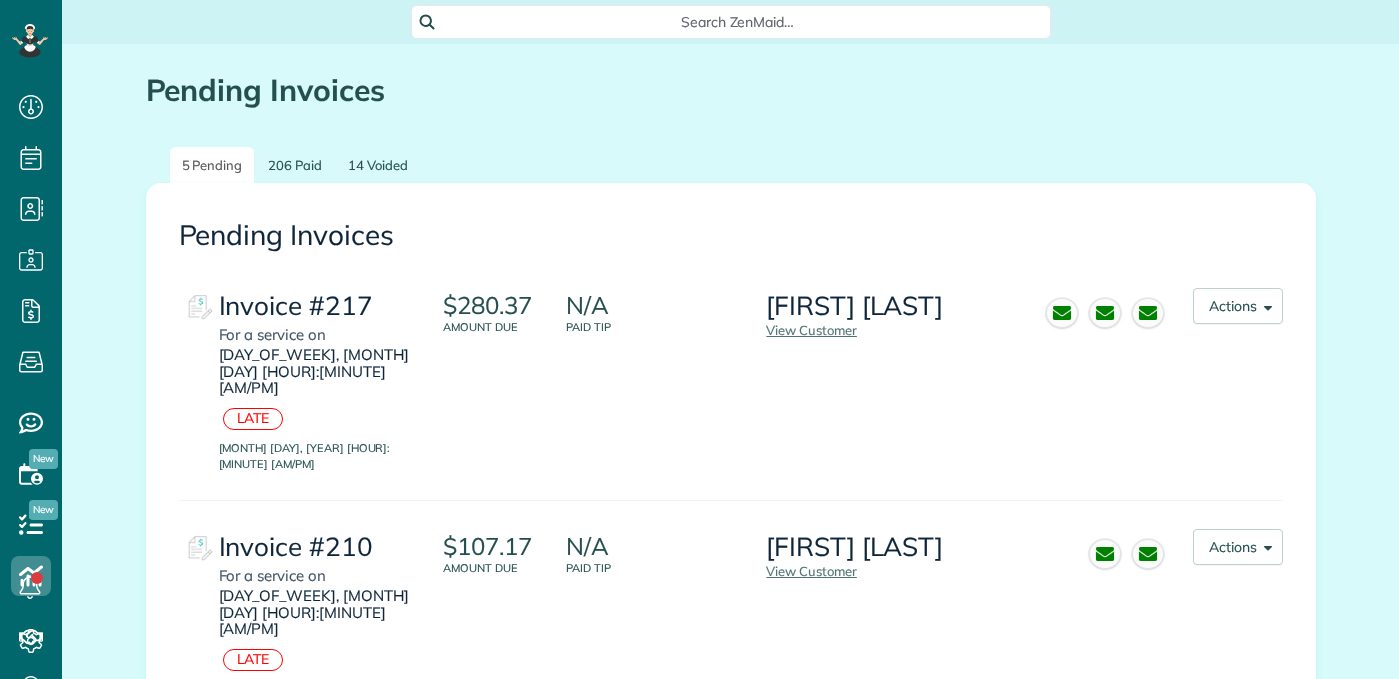 scroll, scrollTop: 0, scrollLeft: 0, axis: both 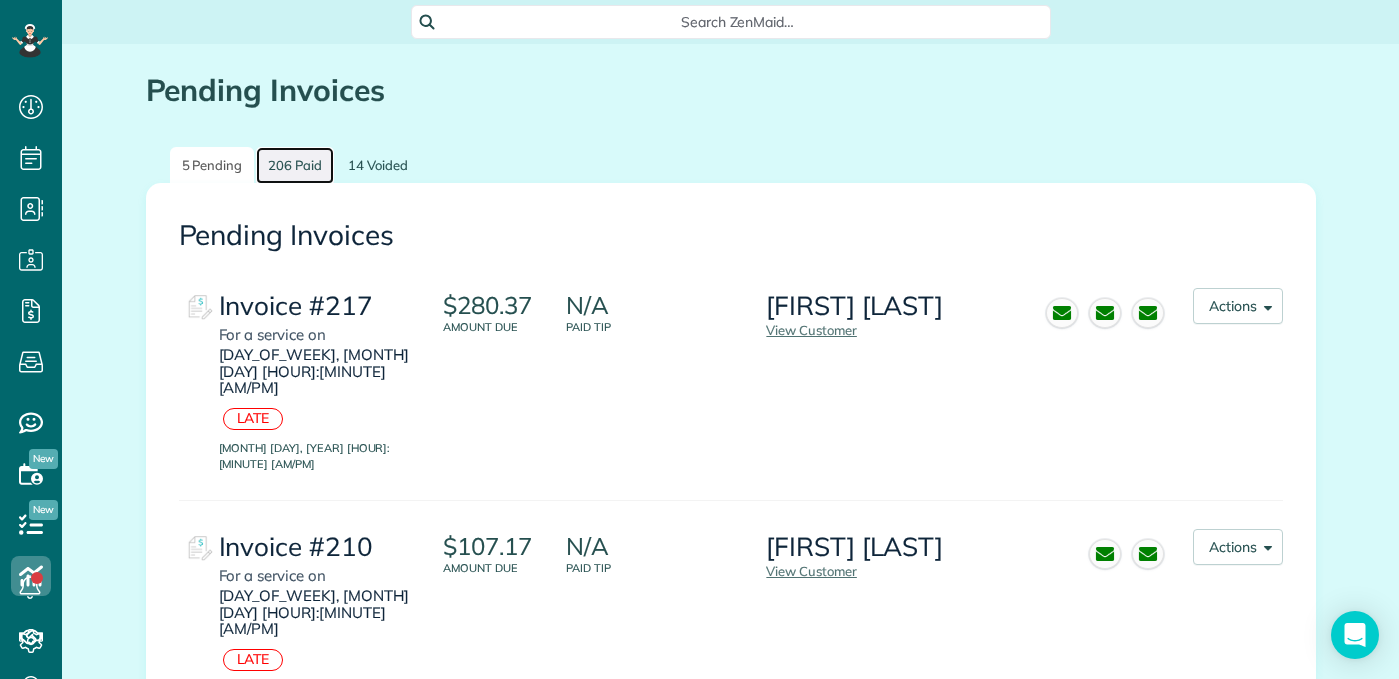 click on "206 Paid" at bounding box center (295, 165) 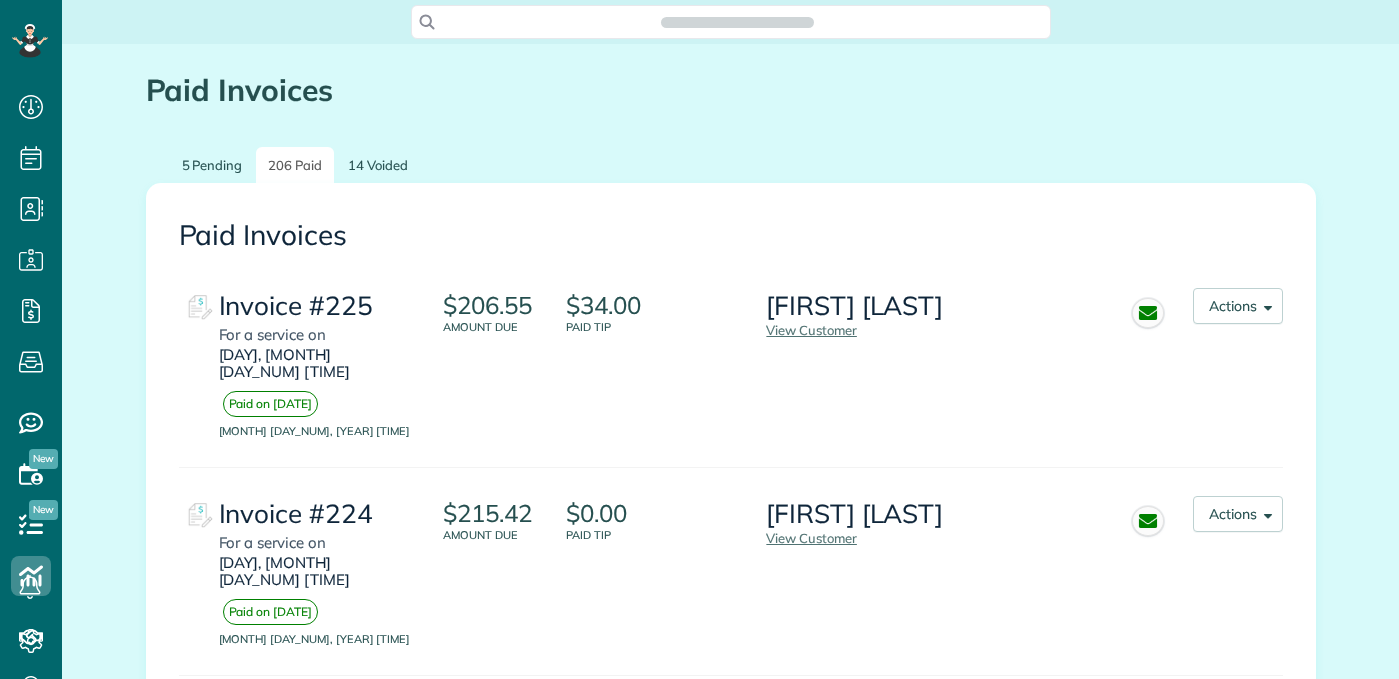 scroll, scrollTop: 9, scrollLeft: 9, axis: both 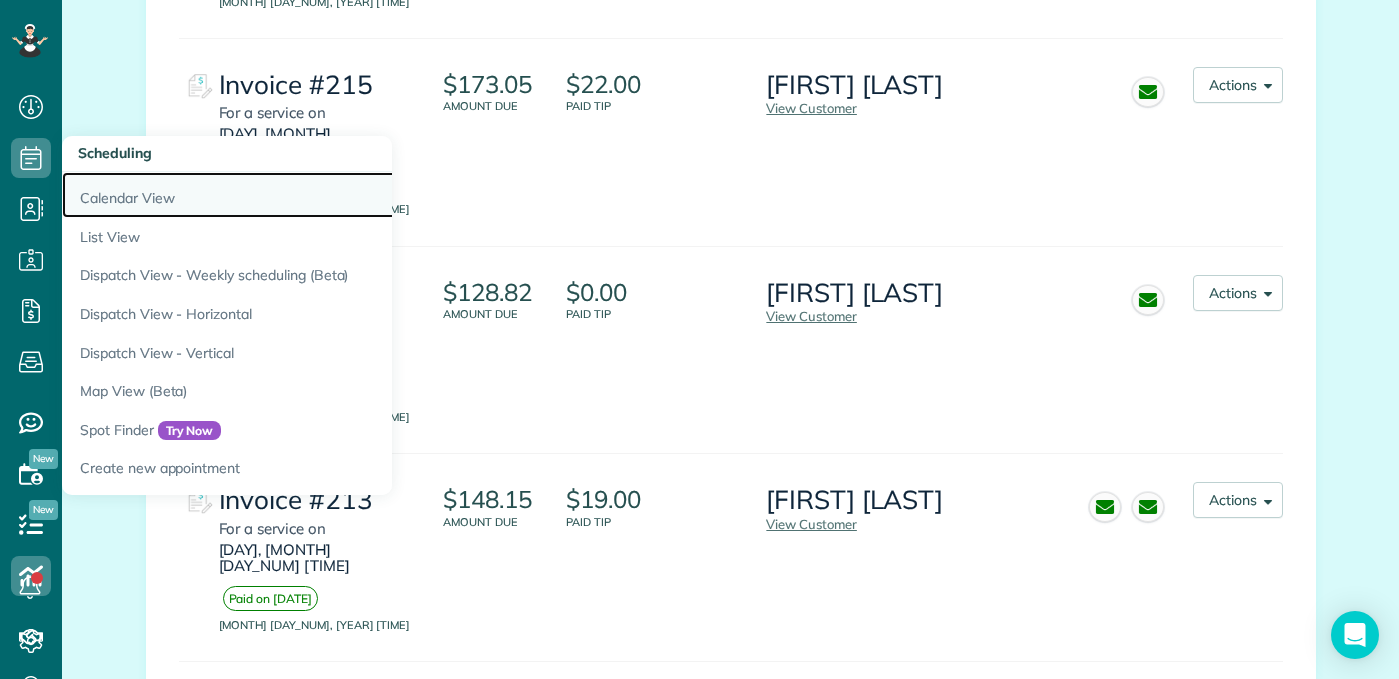 click on "Calendar View" at bounding box center [312, 195] 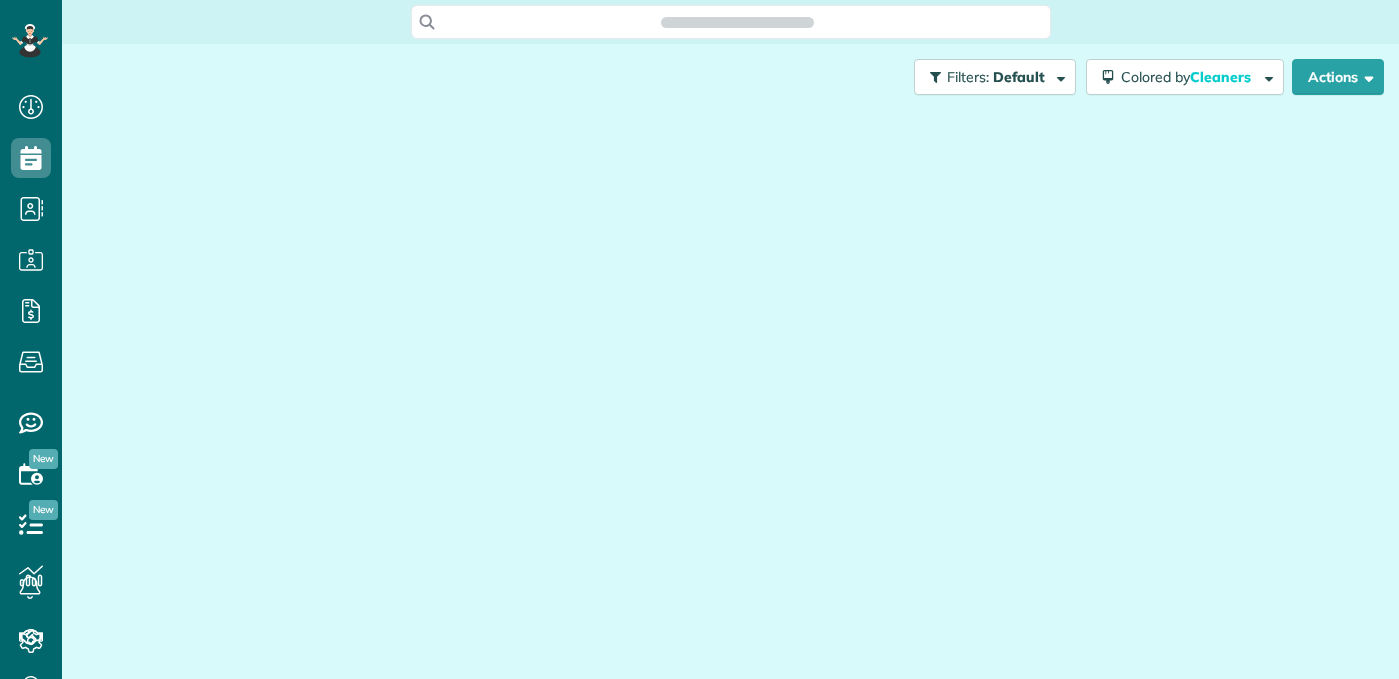 scroll, scrollTop: 0, scrollLeft: 0, axis: both 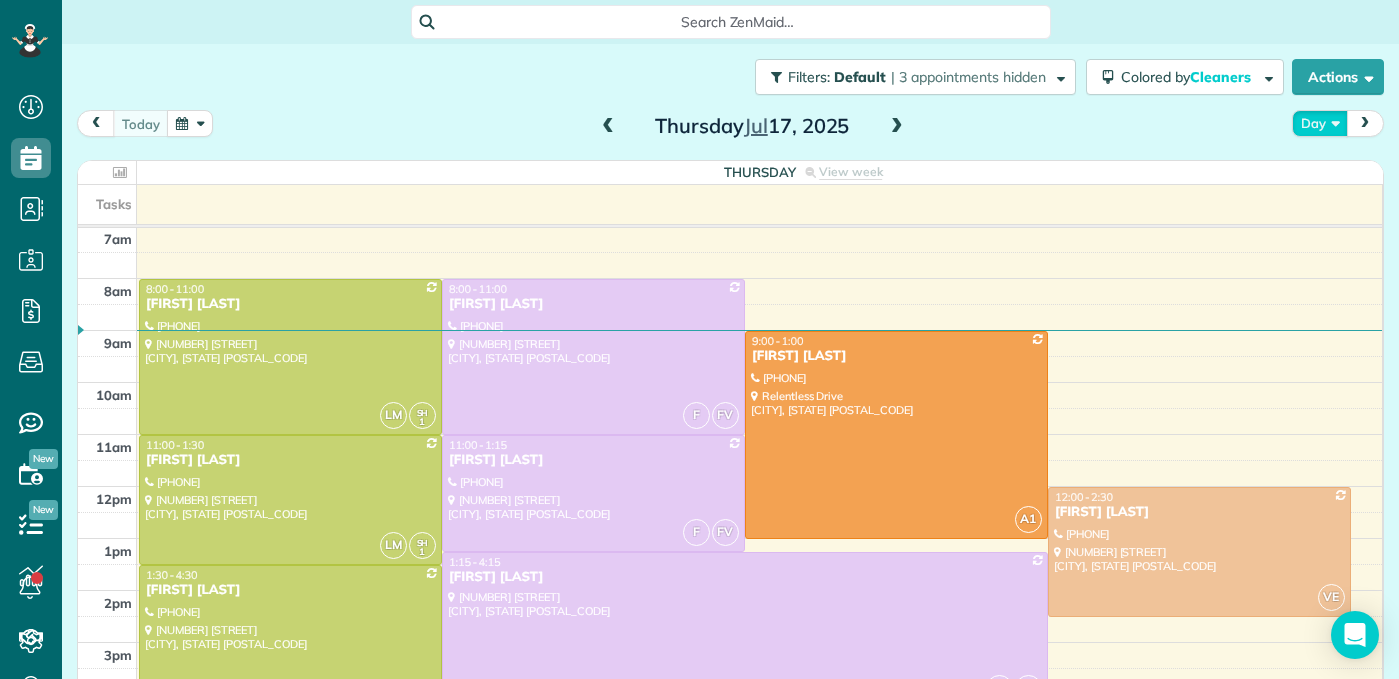 click on "Day" at bounding box center (1320, 123) 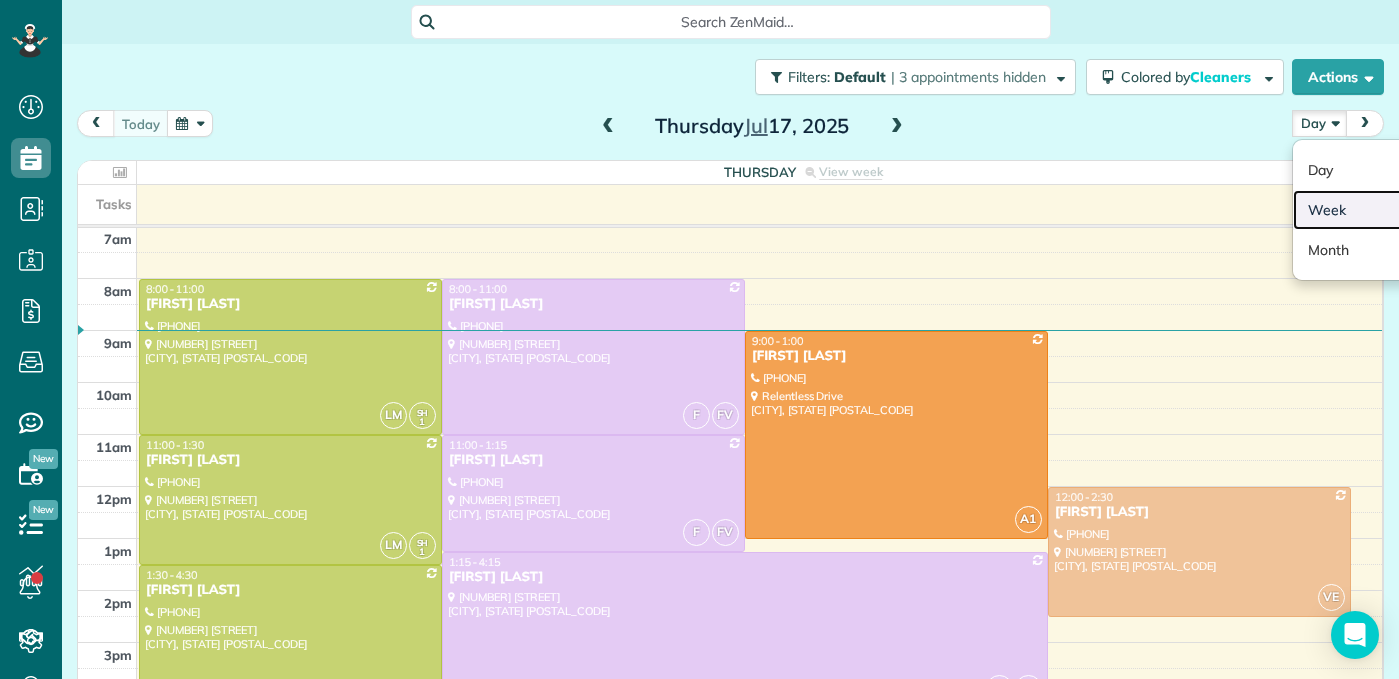 click on "Week" at bounding box center (1372, 210) 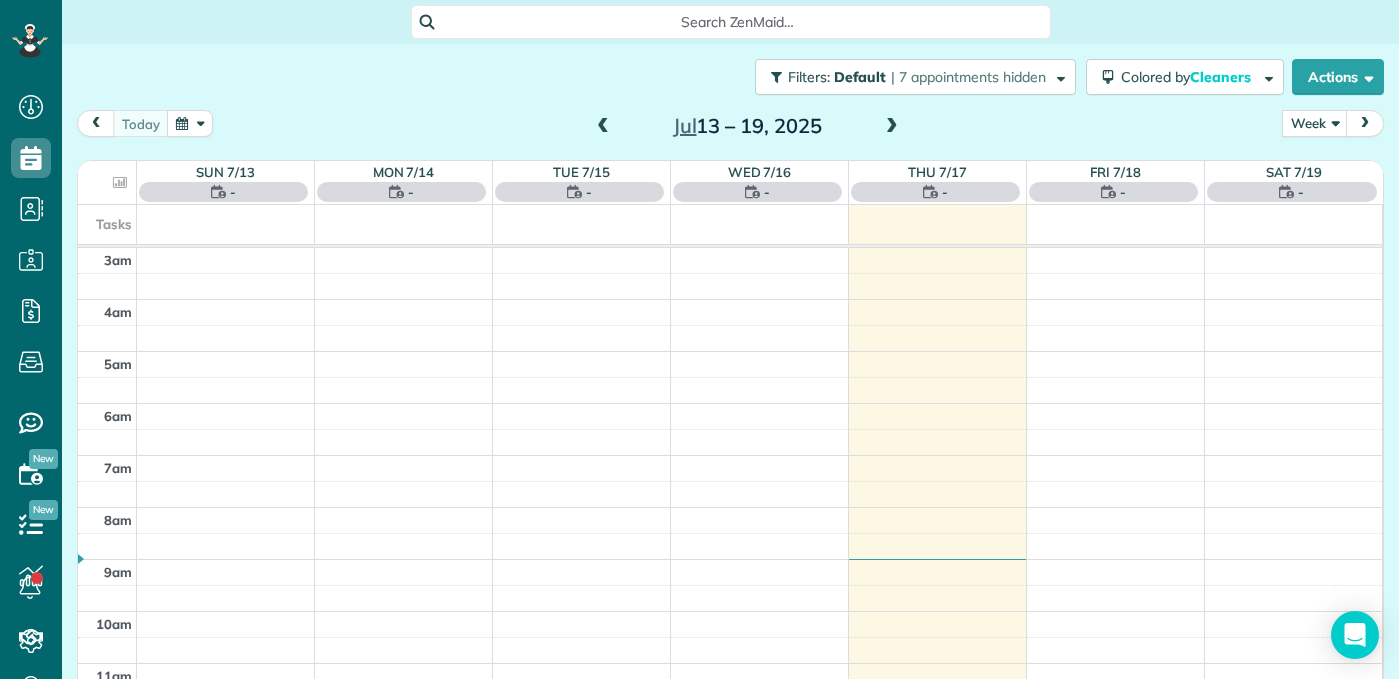 scroll, scrollTop: 209, scrollLeft: 0, axis: vertical 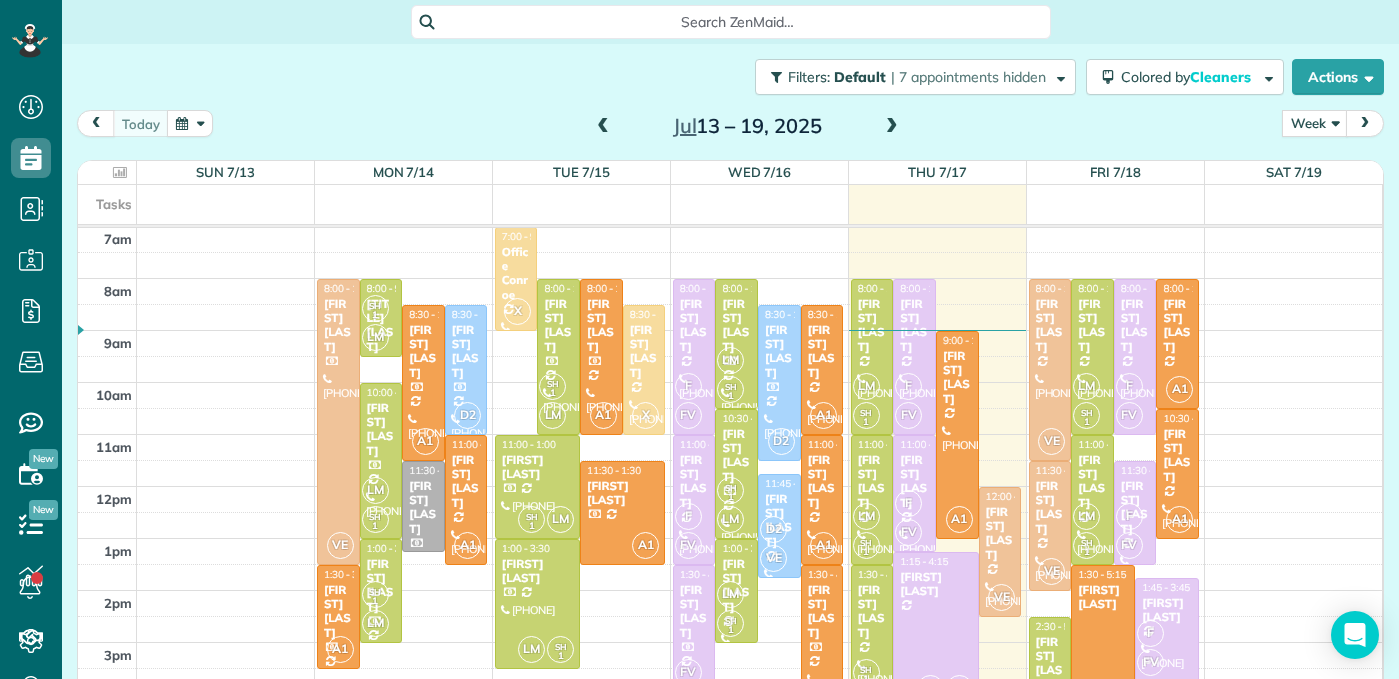 click at bounding box center (603, 127) 